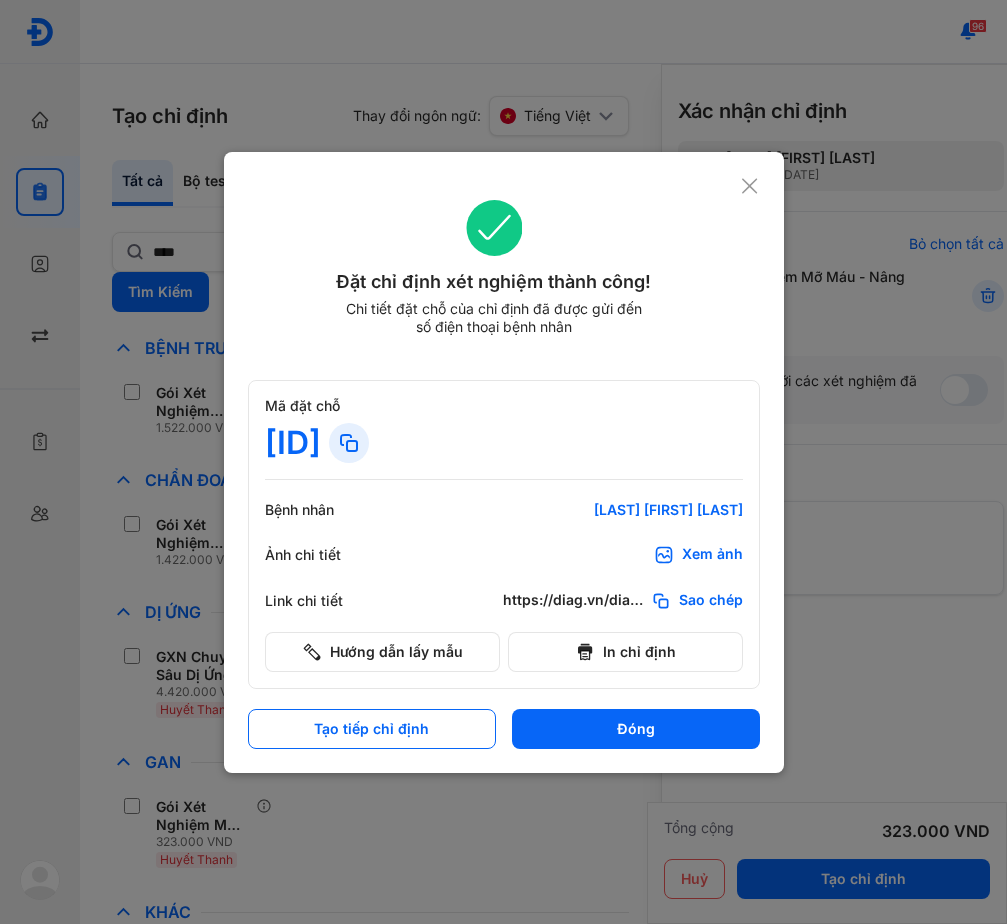 scroll, scrollTop: 0, scrollLeft: 0, axis: both 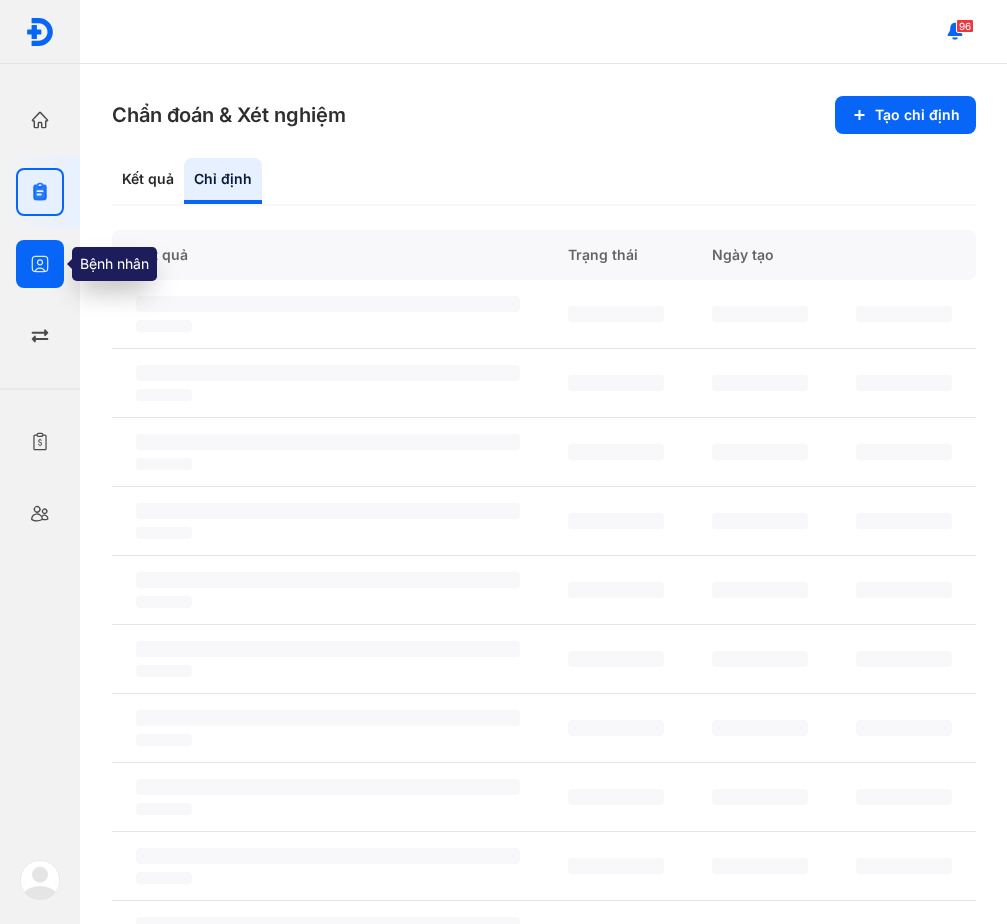 click 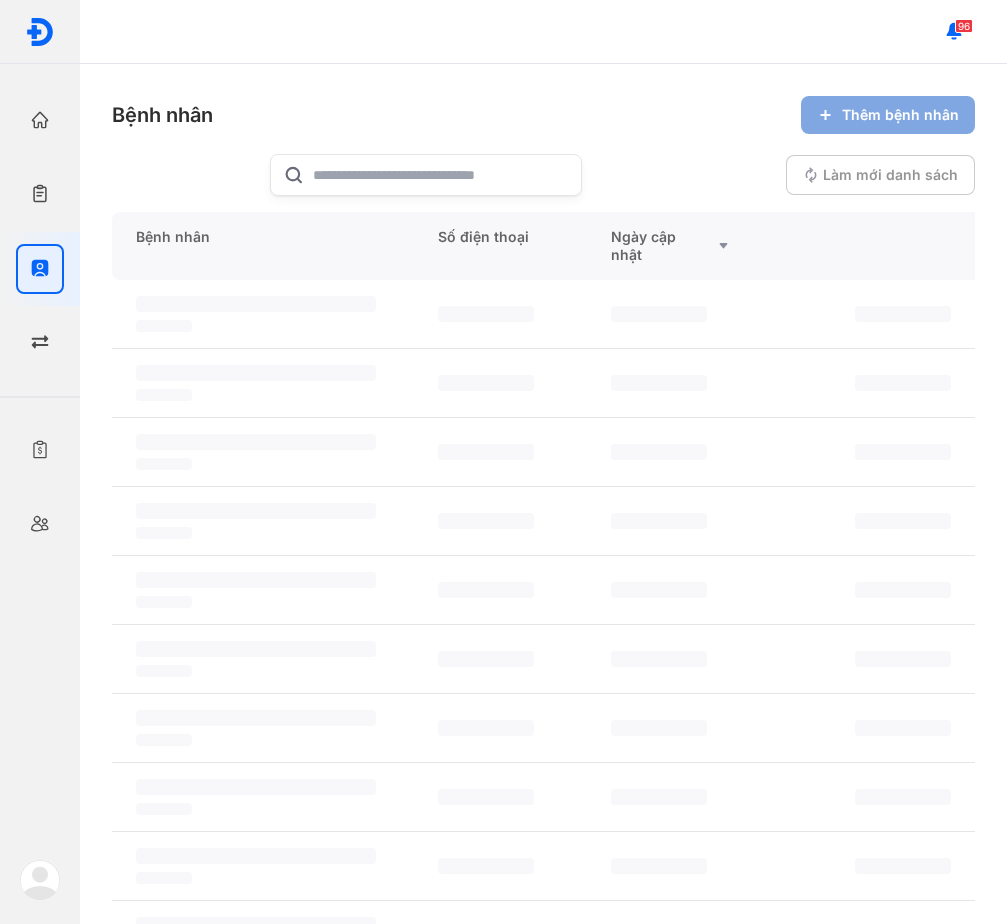 click on "Thêm bệnh nhân" at bounding box center (888, 115) 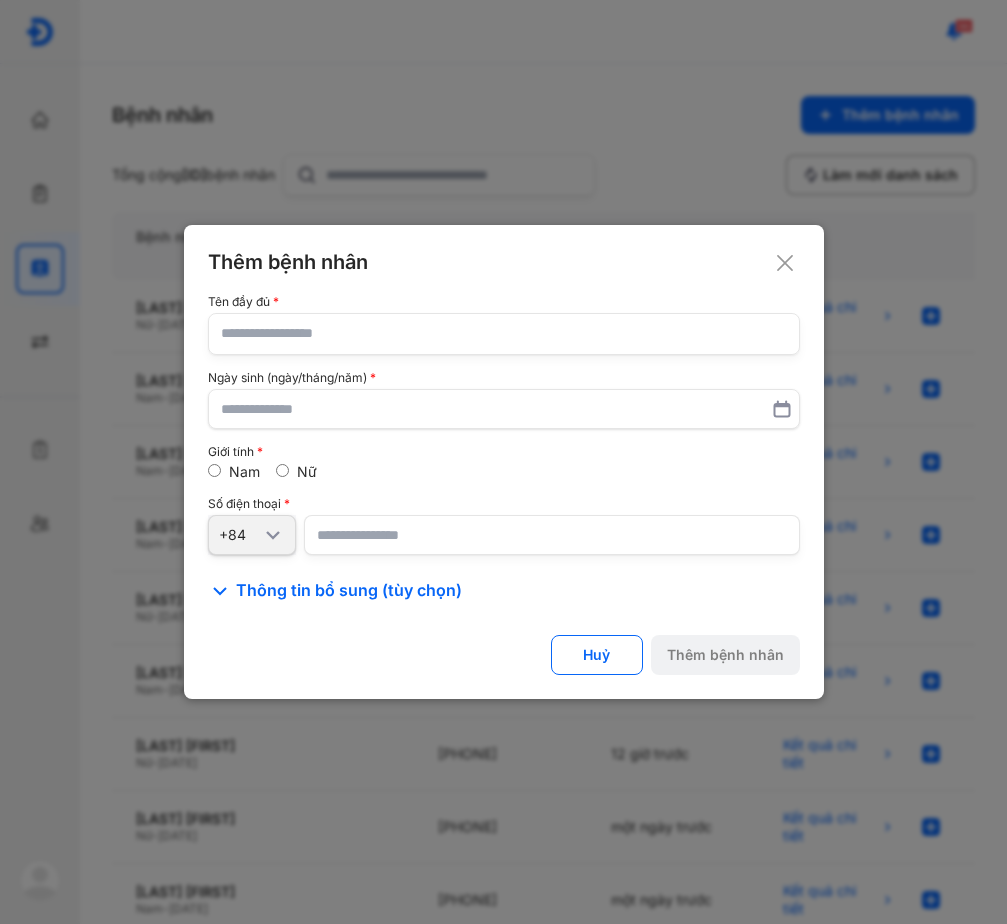 click 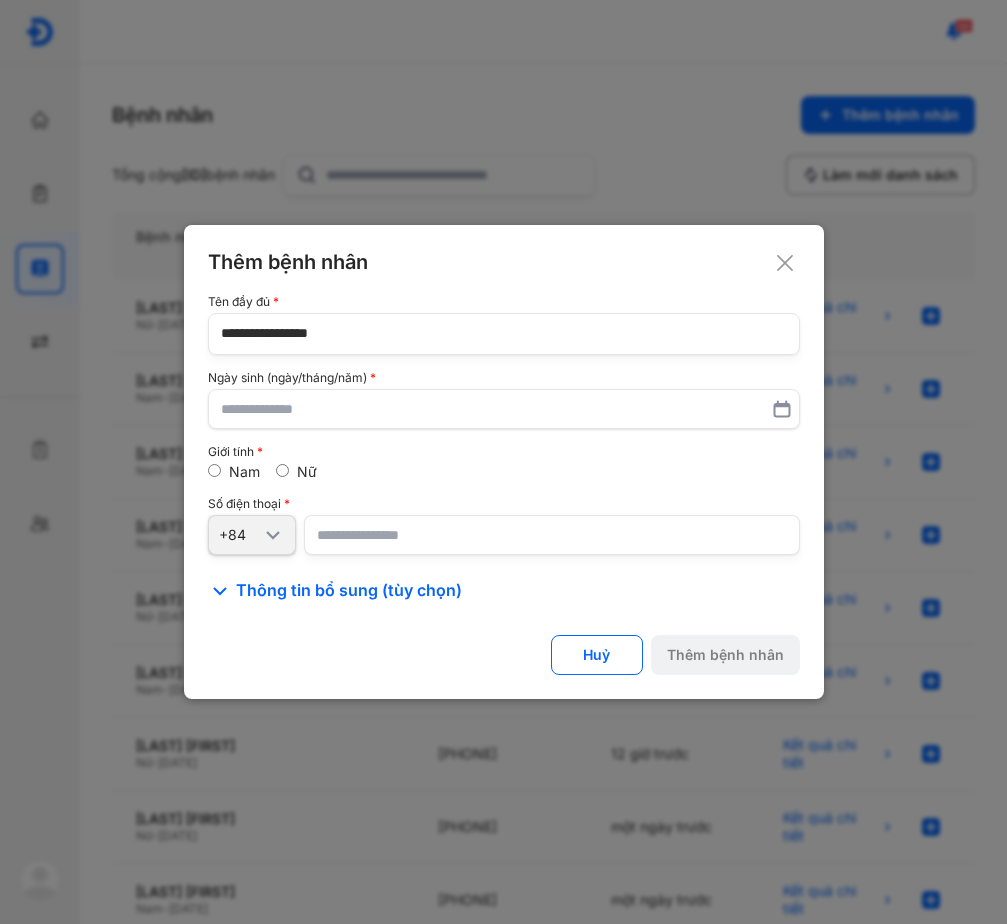 type on "**********" 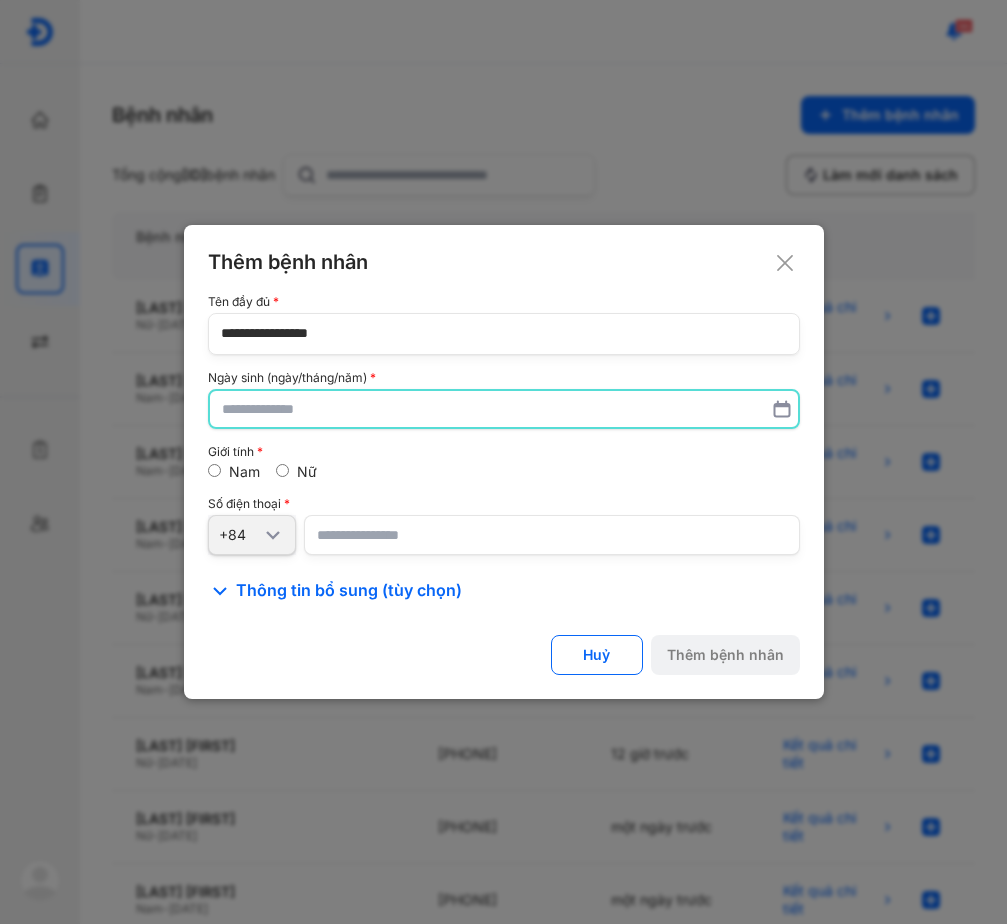 click at bounding box center (504, 409) 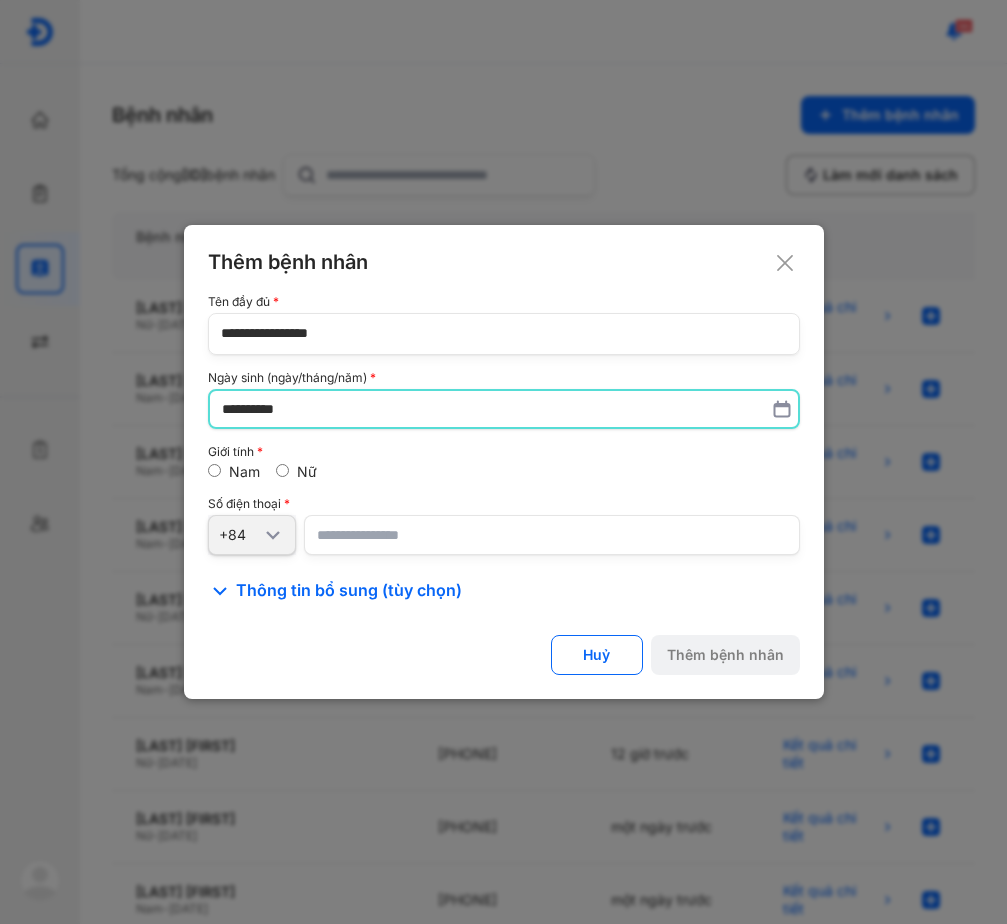 type on "**********" 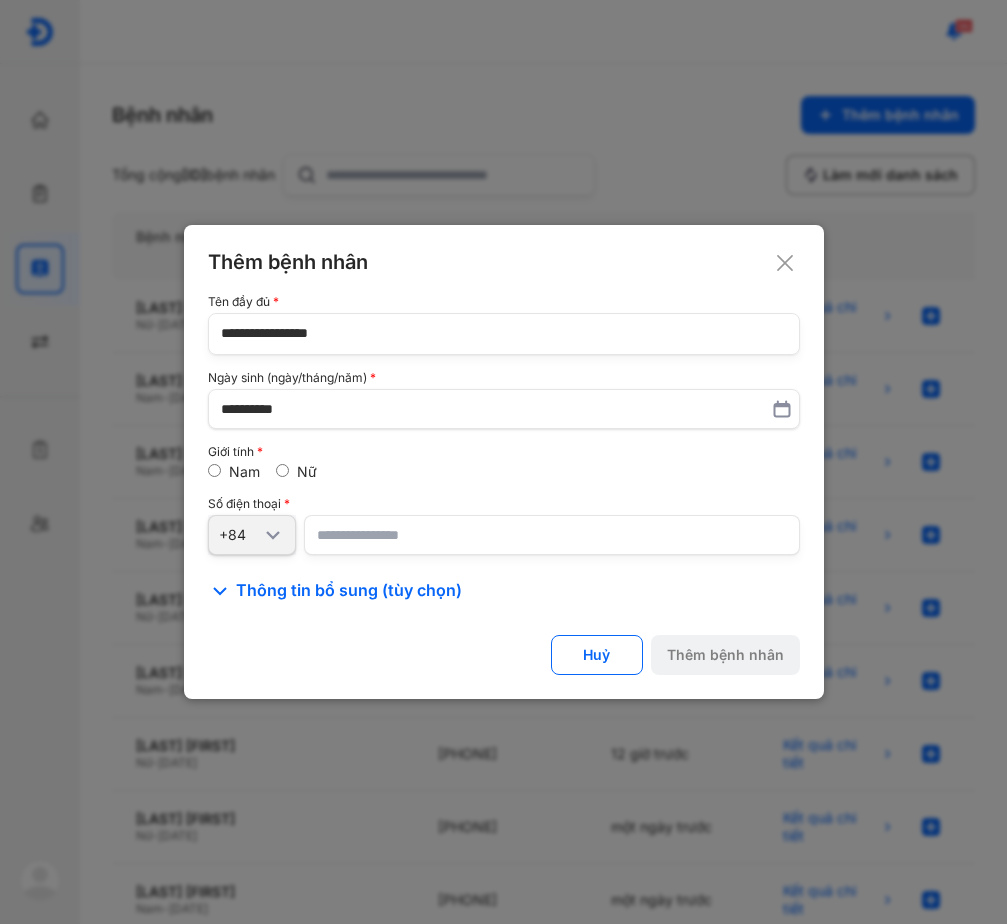click at bounding box center [552, 535] 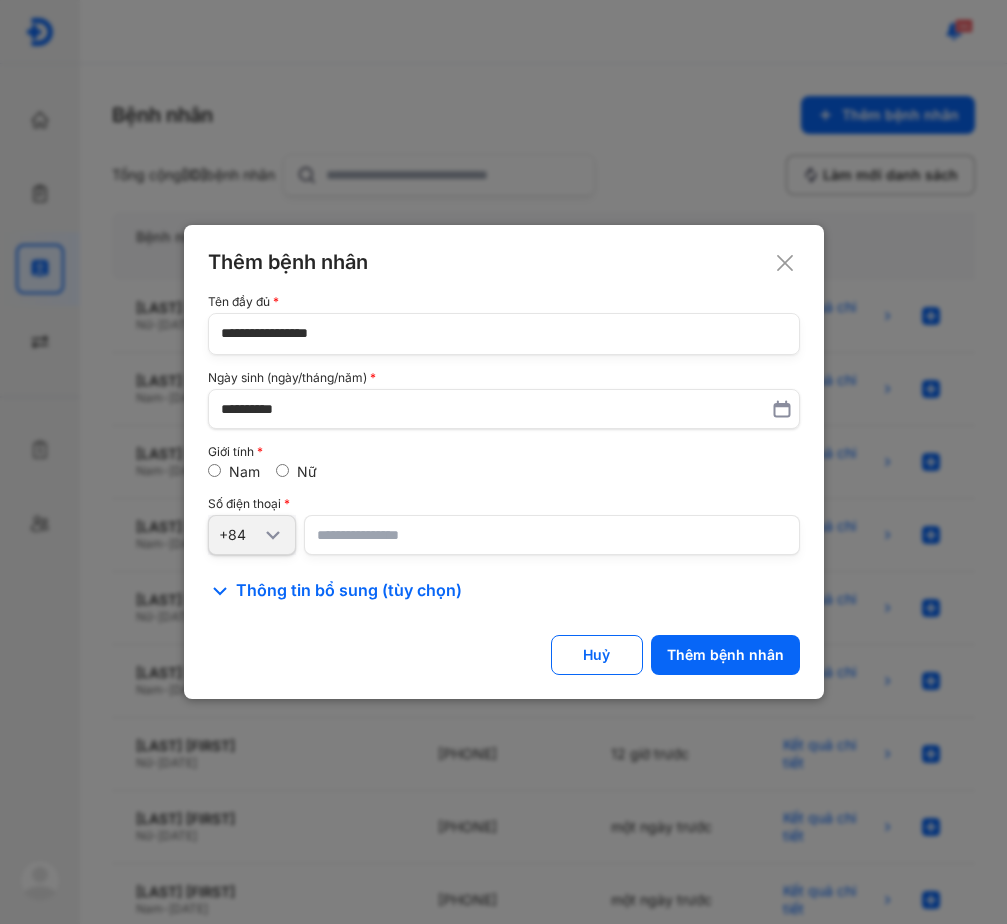 type on "**********" 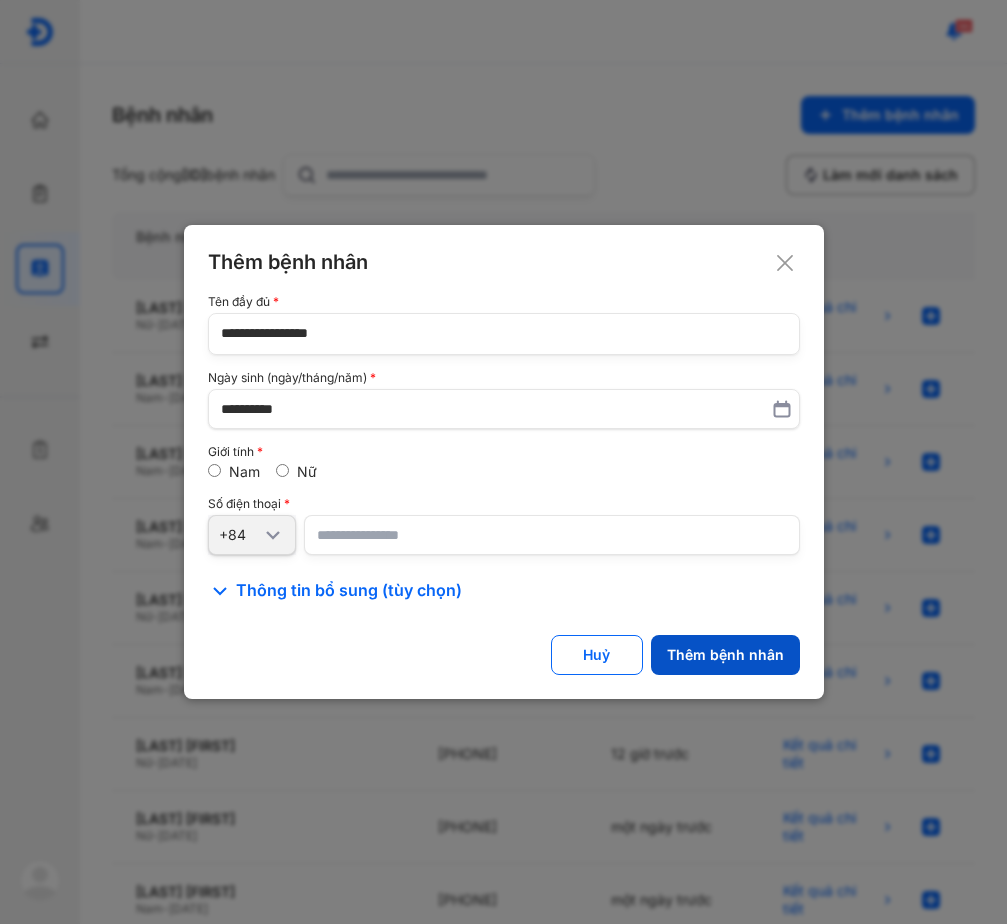 click on "Thêm bệnh nhân" at bounding box center (725, 655) 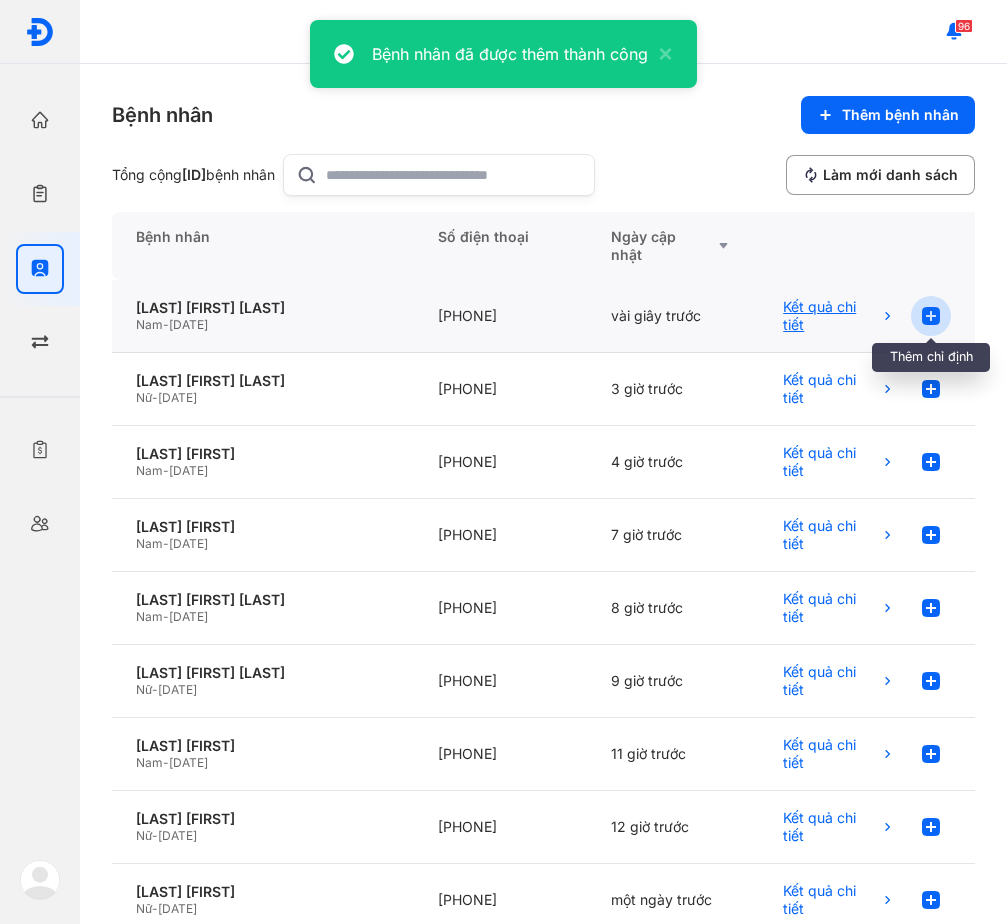 click 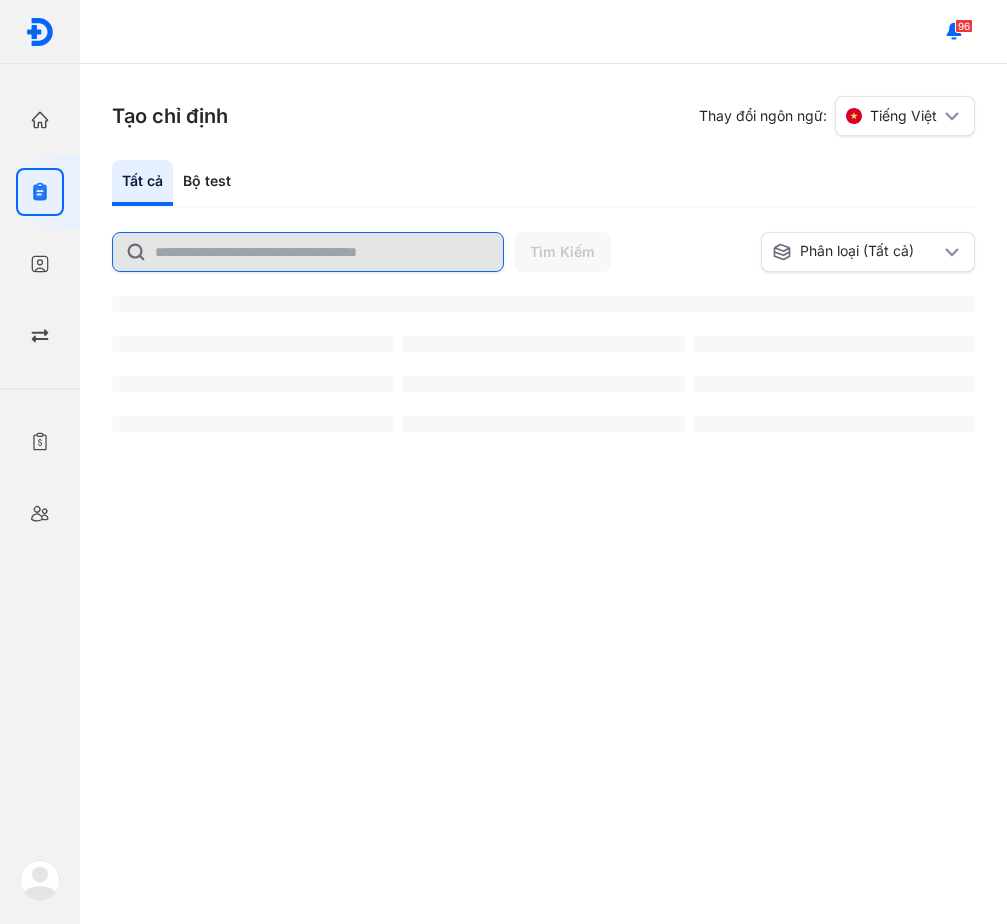 scroll, scrollTop: 0, scrollLeft: 0, axis: both 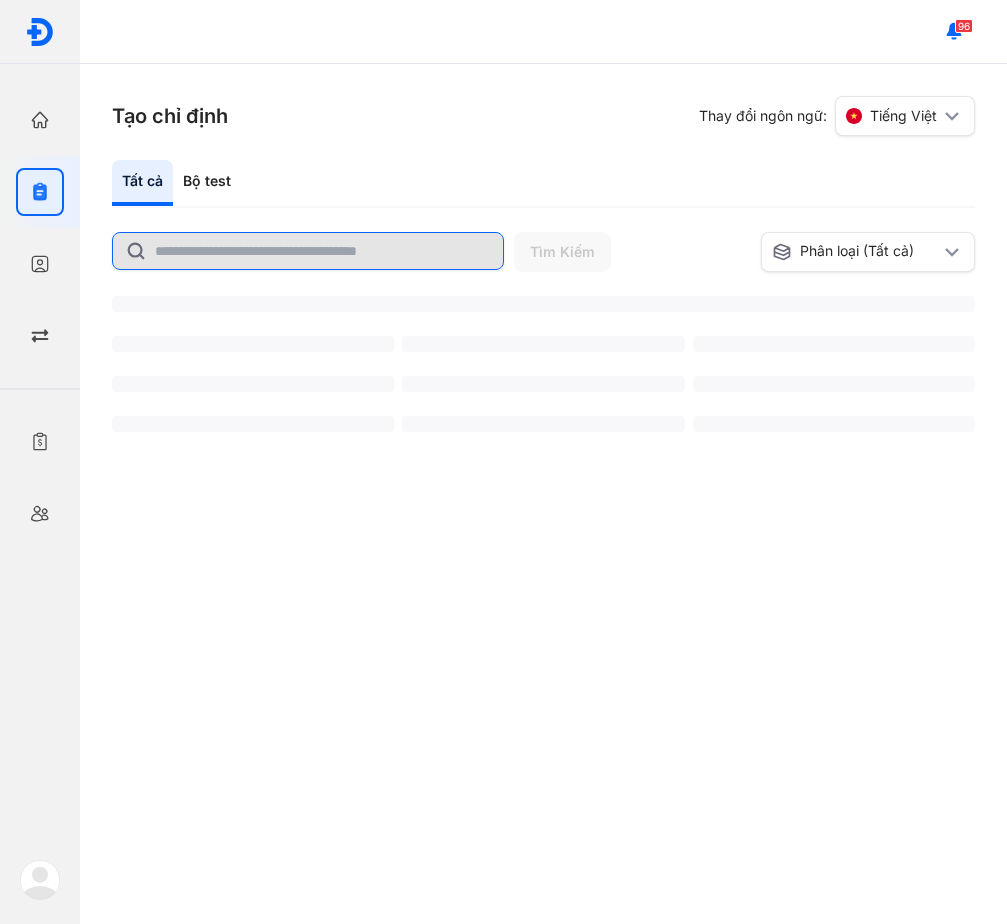 click 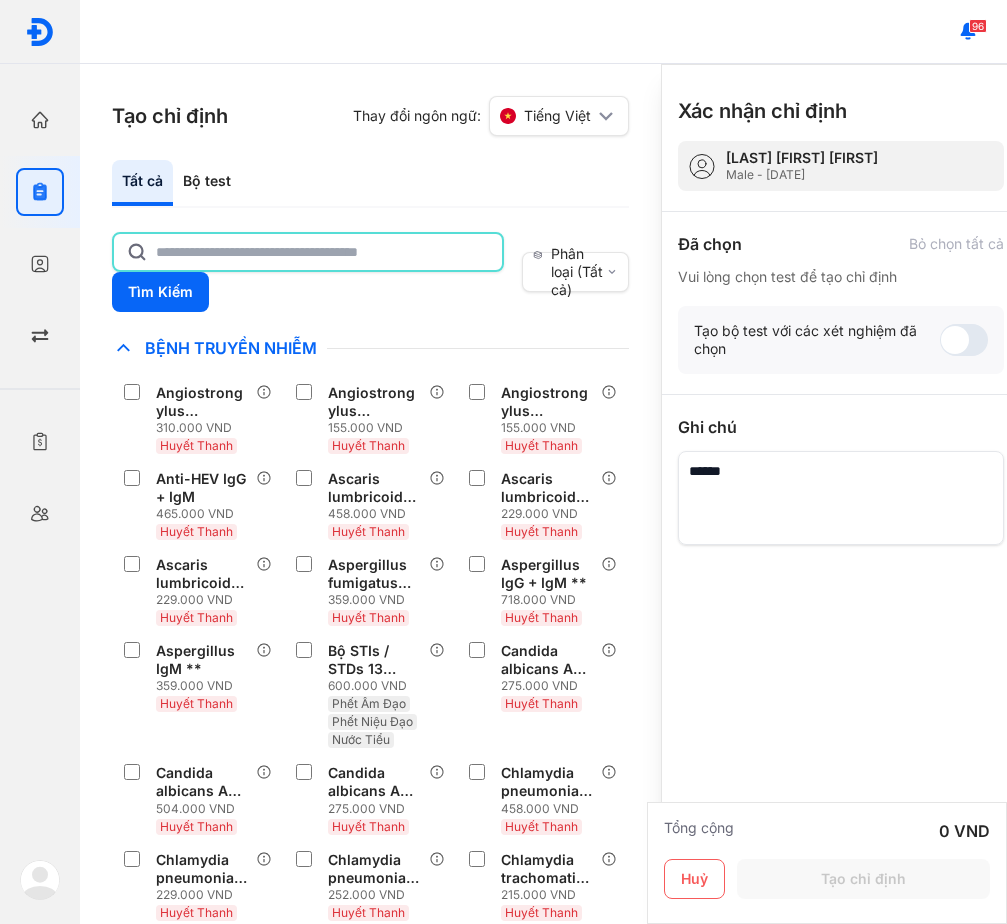 click 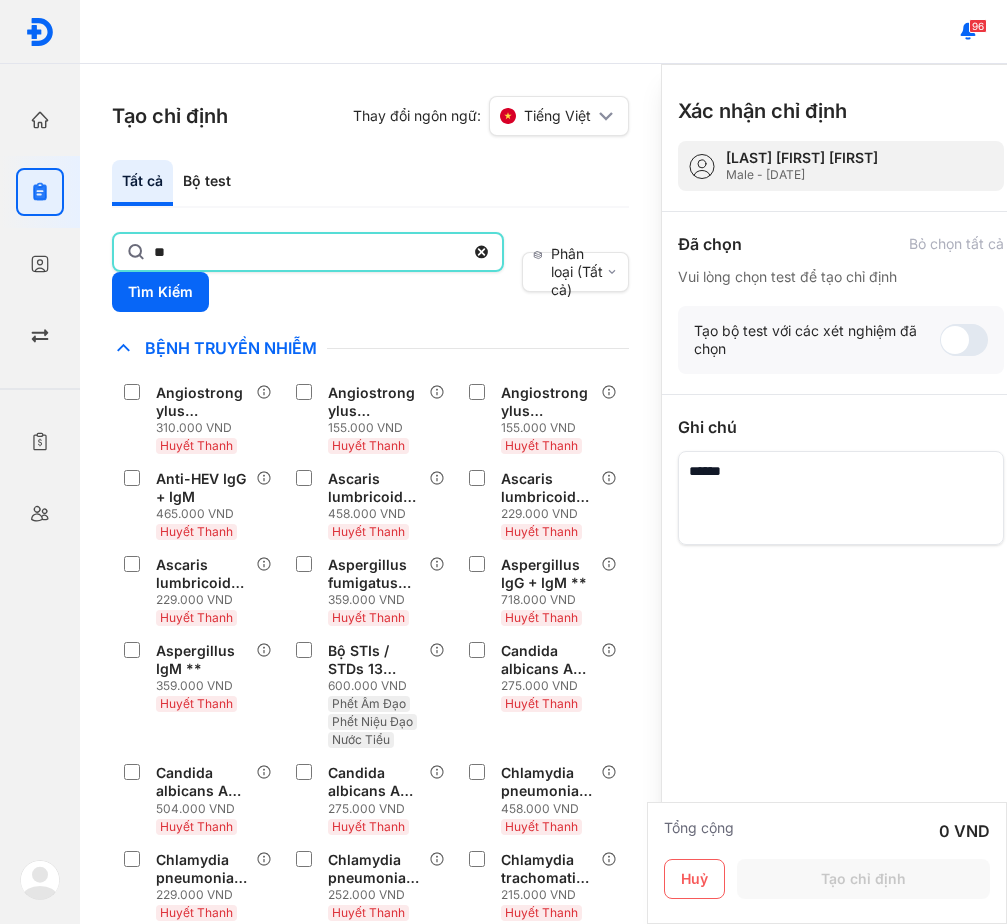 type on "*" 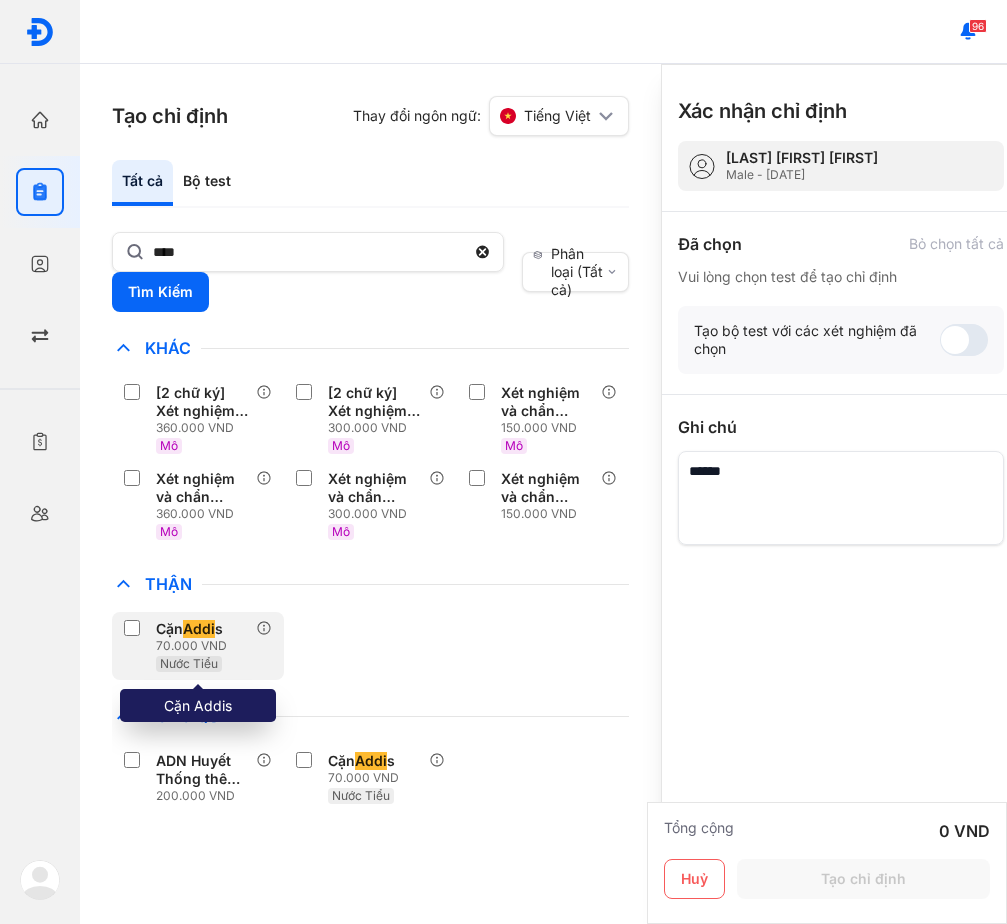 click on "Addi" at bounding box center (199, 629) 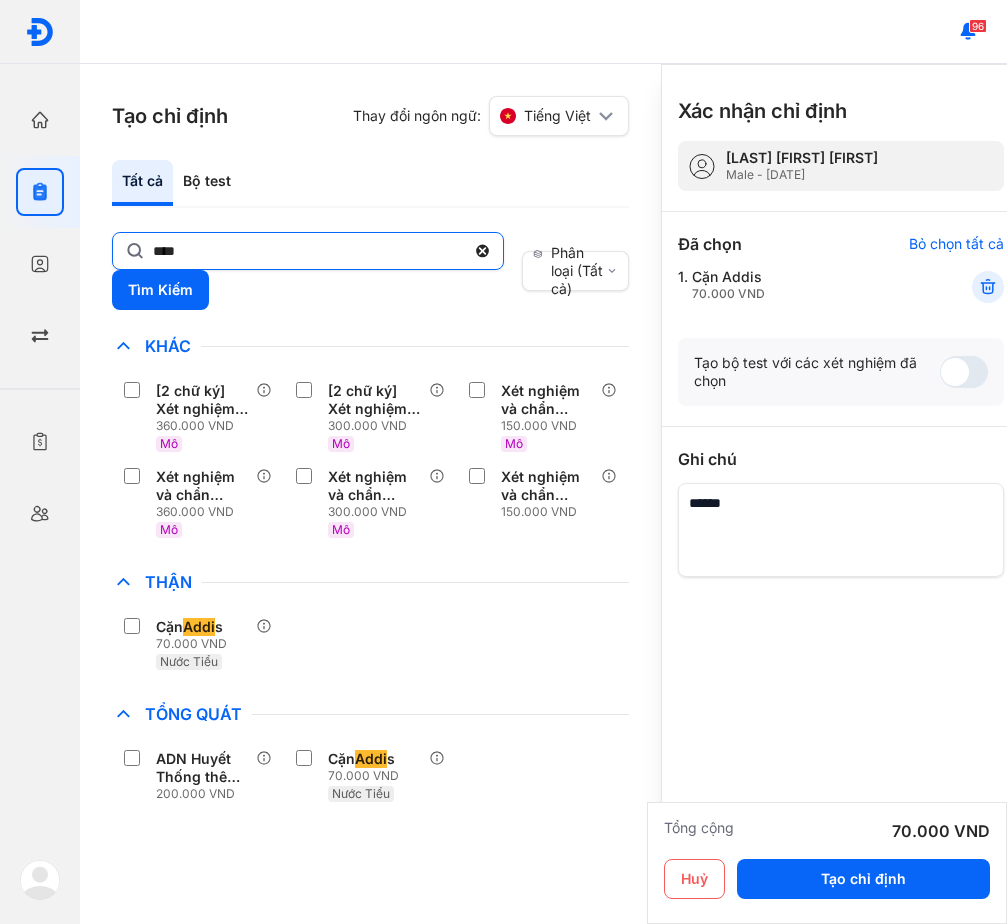 click on "****" 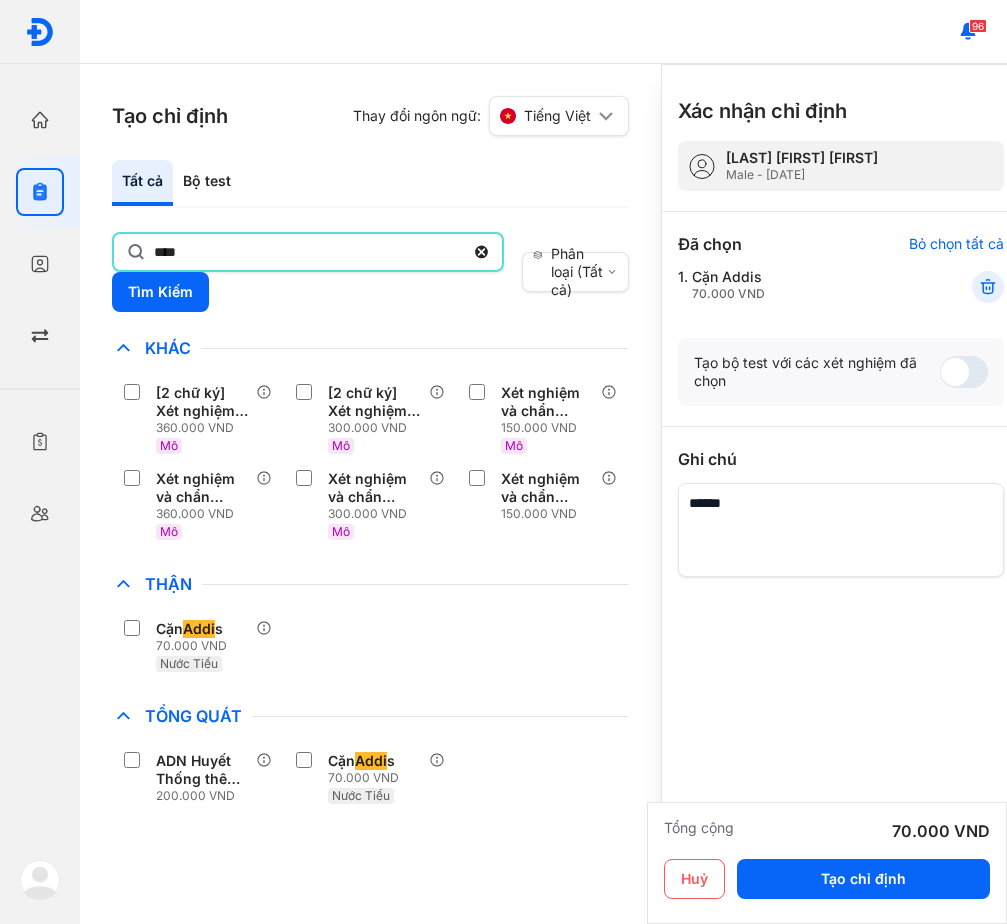 click on "****" 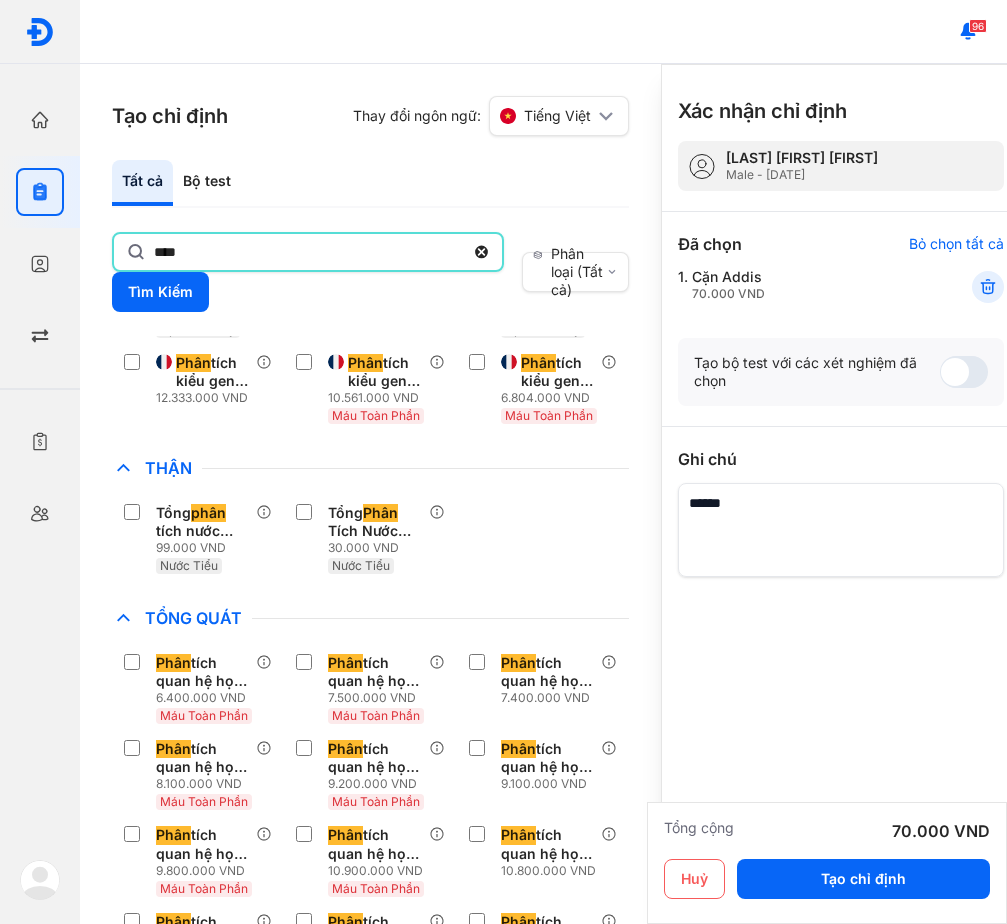 scroll, scrollTop: 1300, scrollLeft: 0, axis: vertical 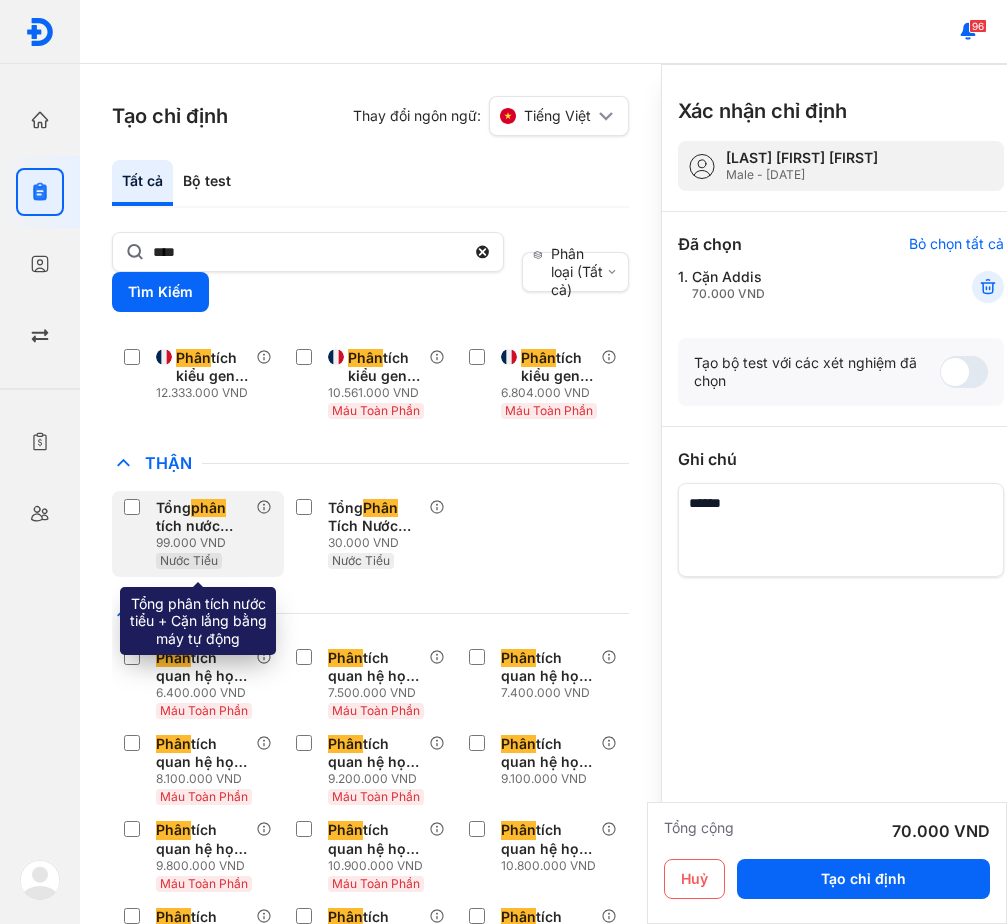 click on "Tổng  phân  tích nước tiểu + Cặn lắng bằng máy tự động" at bounding box center (202, 517) 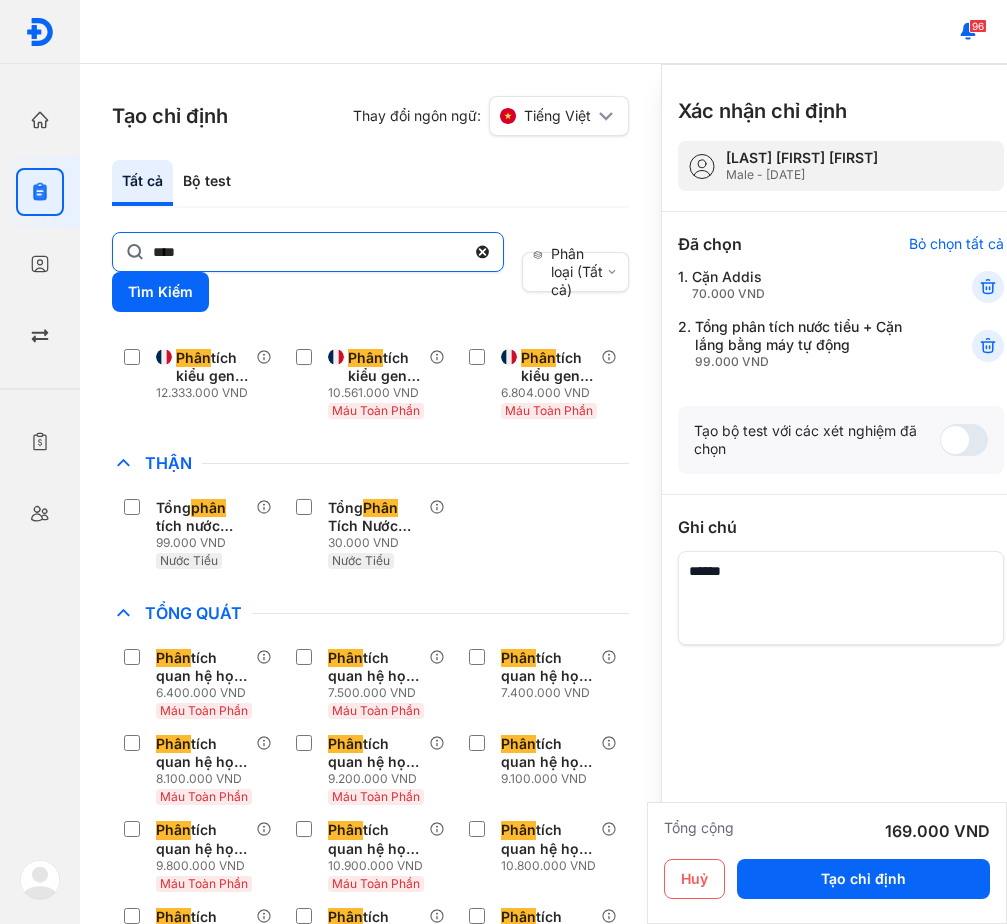 click on "****" at bounding box center [308, 252] 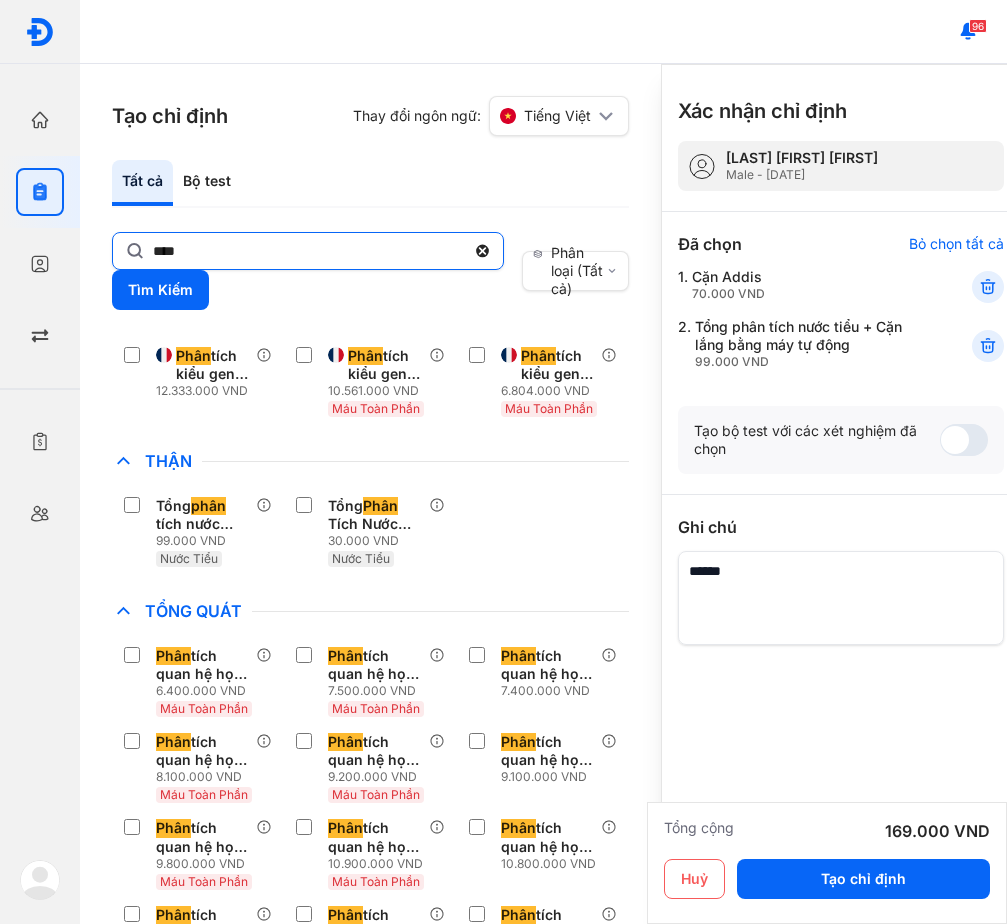 click on "****" 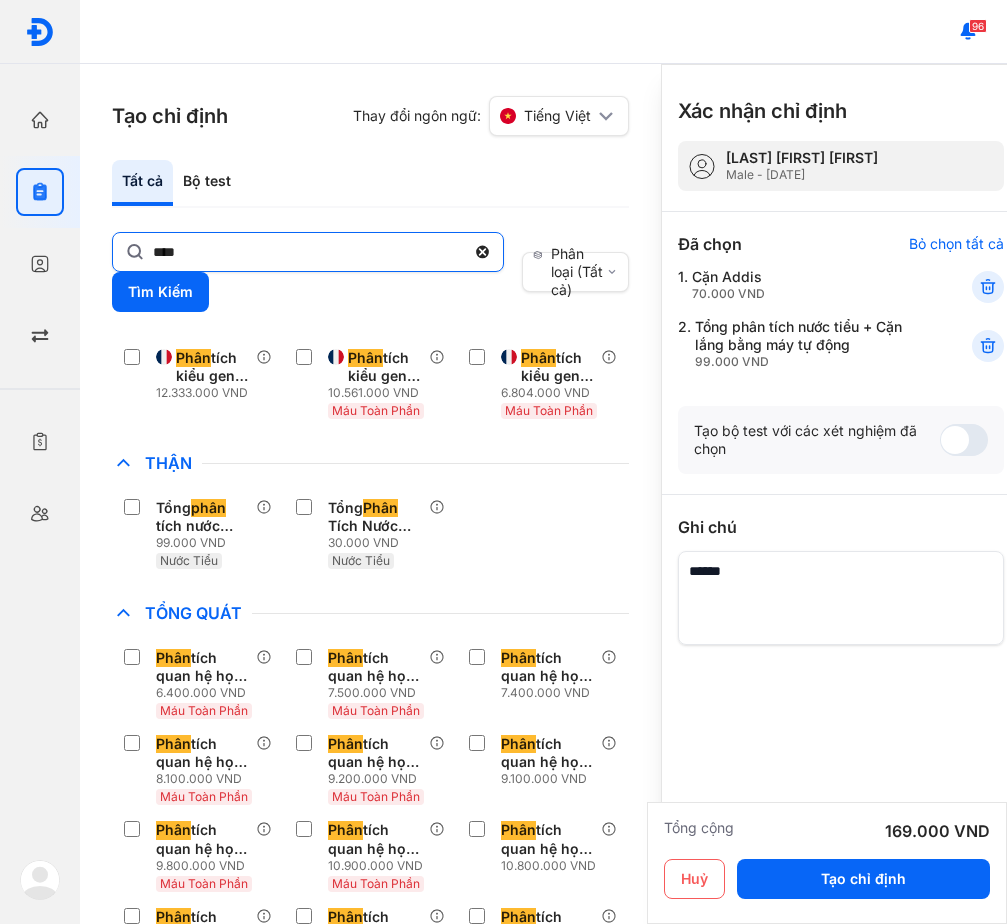 drag, startPoint x: 284, startPoint y: 272, endPoint x: 285, endPoint y: 258, distance: 14.035668 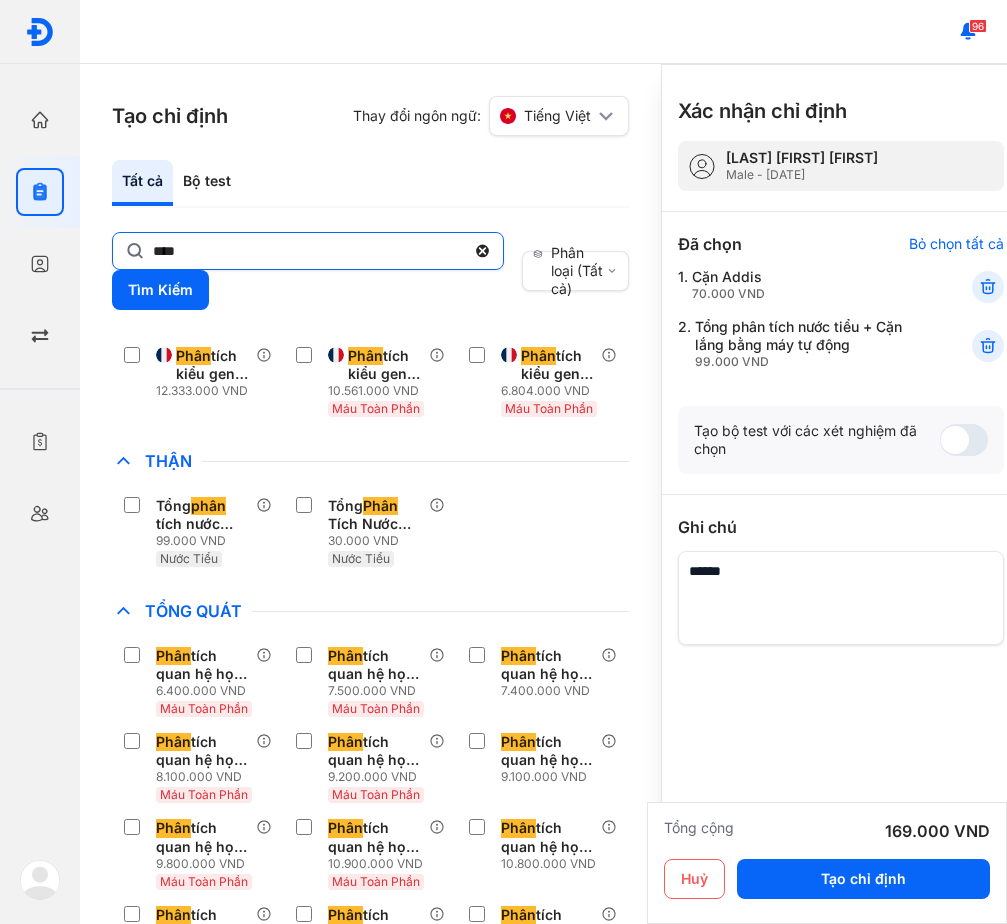 click on "****" 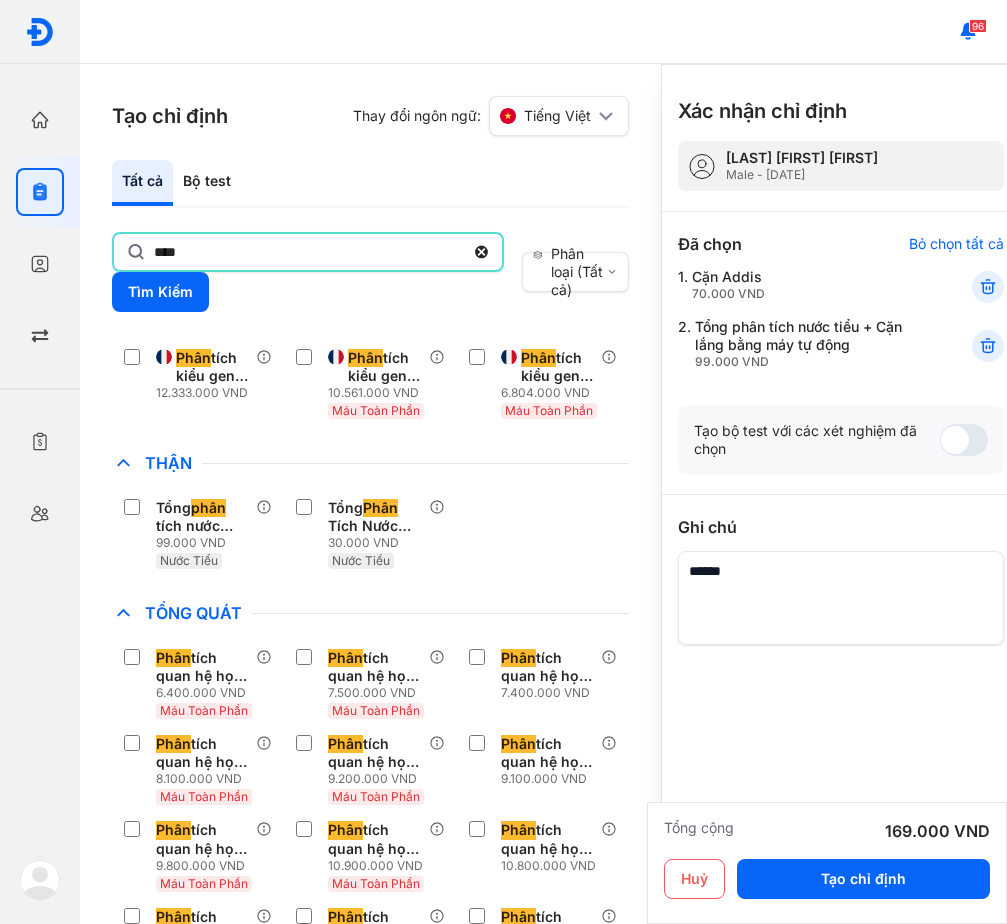 click on "****" 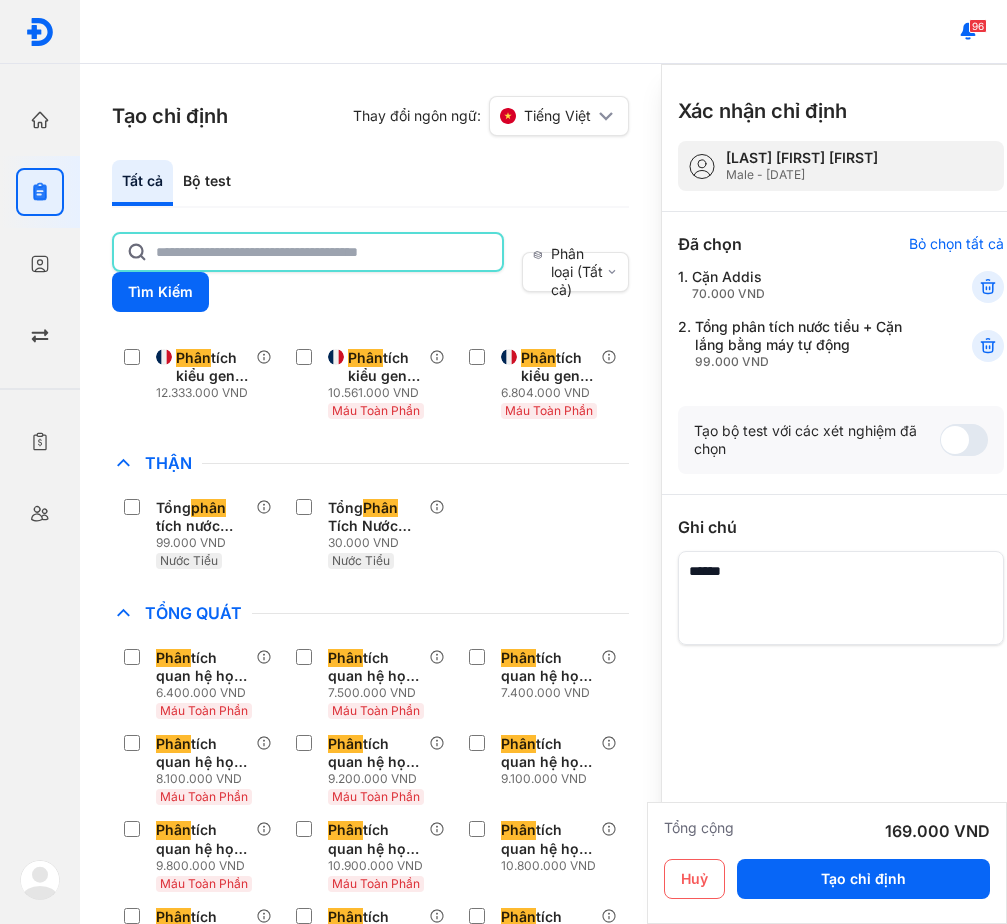 click 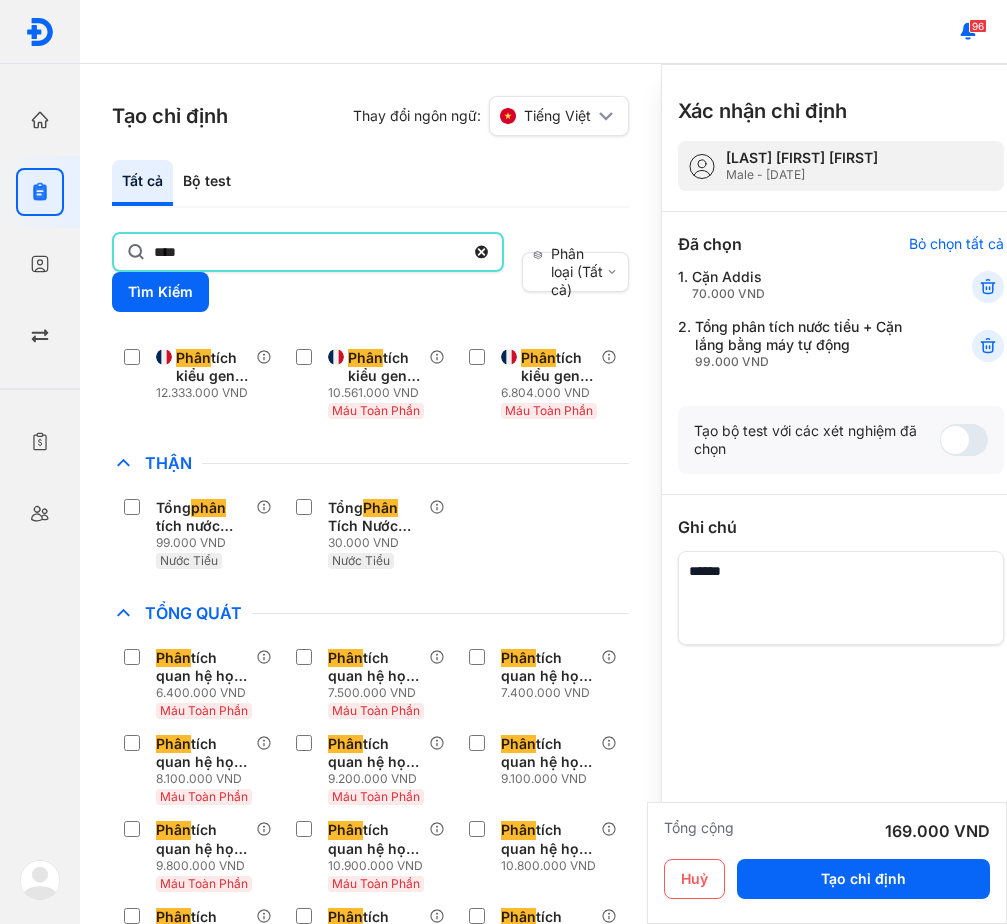 type on "*****" 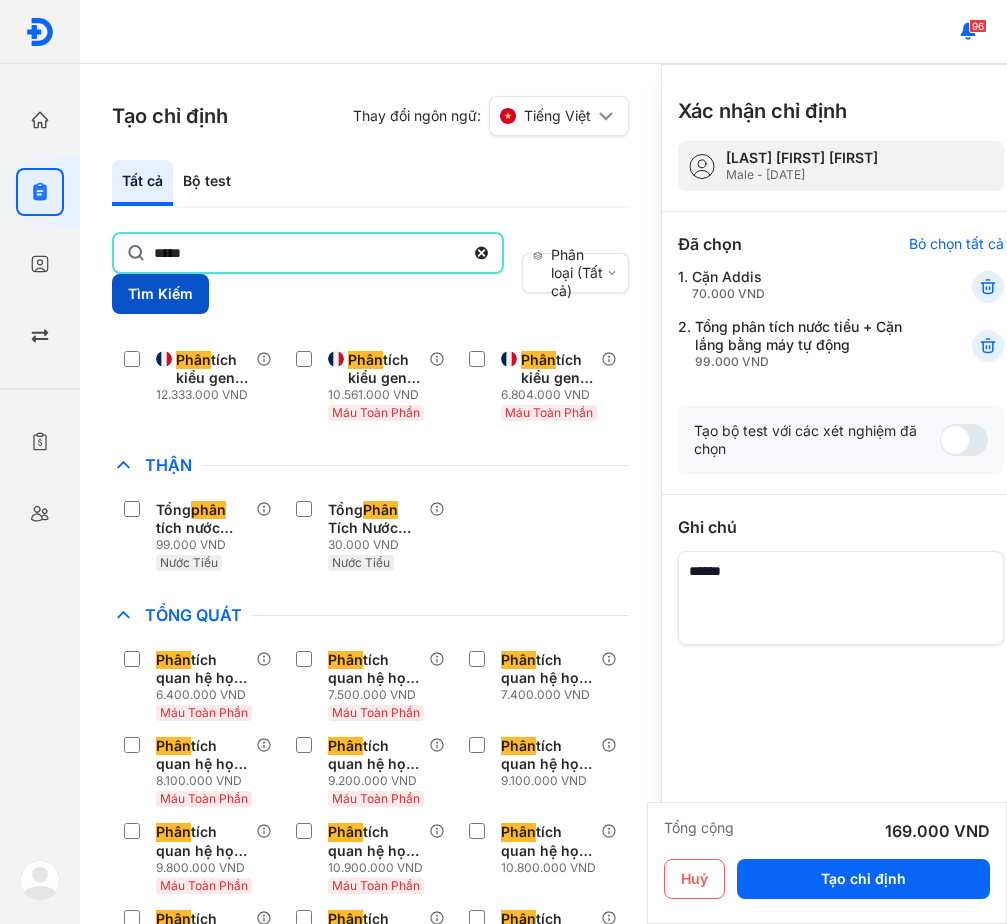click on "Tìm Kiếm" at bounding box center (160, 294) 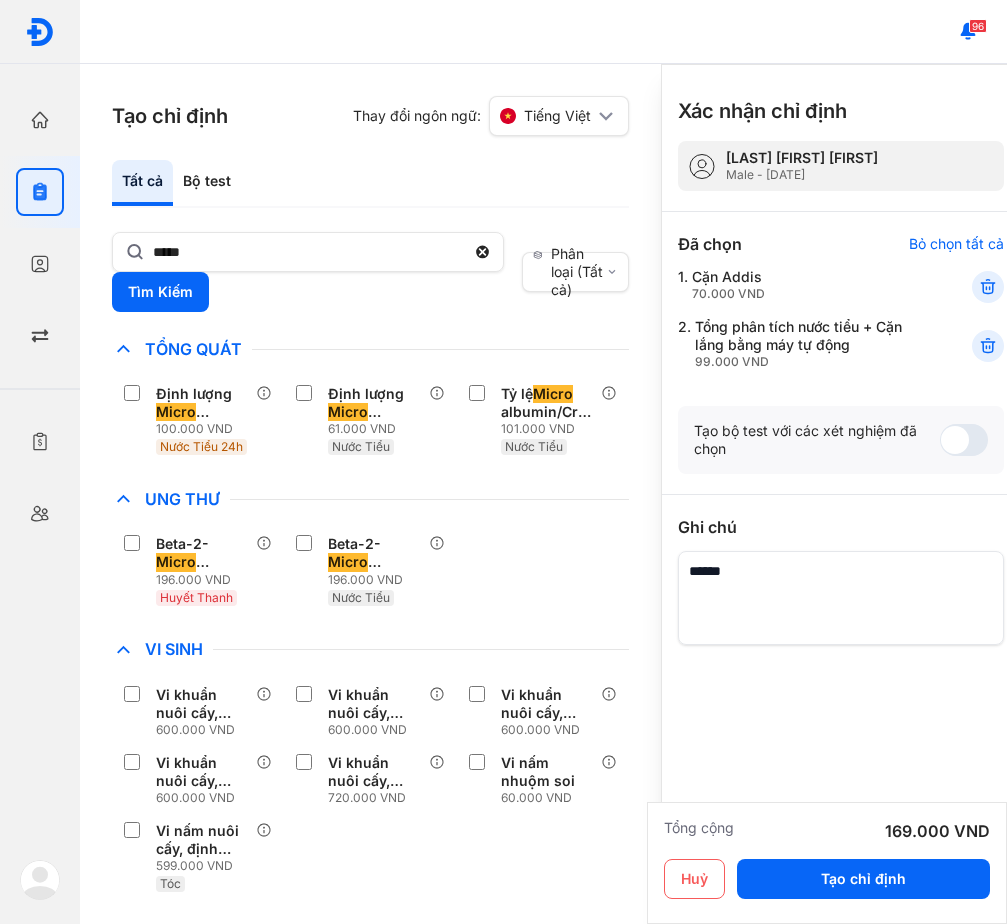 scroll, scrollTop: 121, scrollLeft: 0, axis: vertical 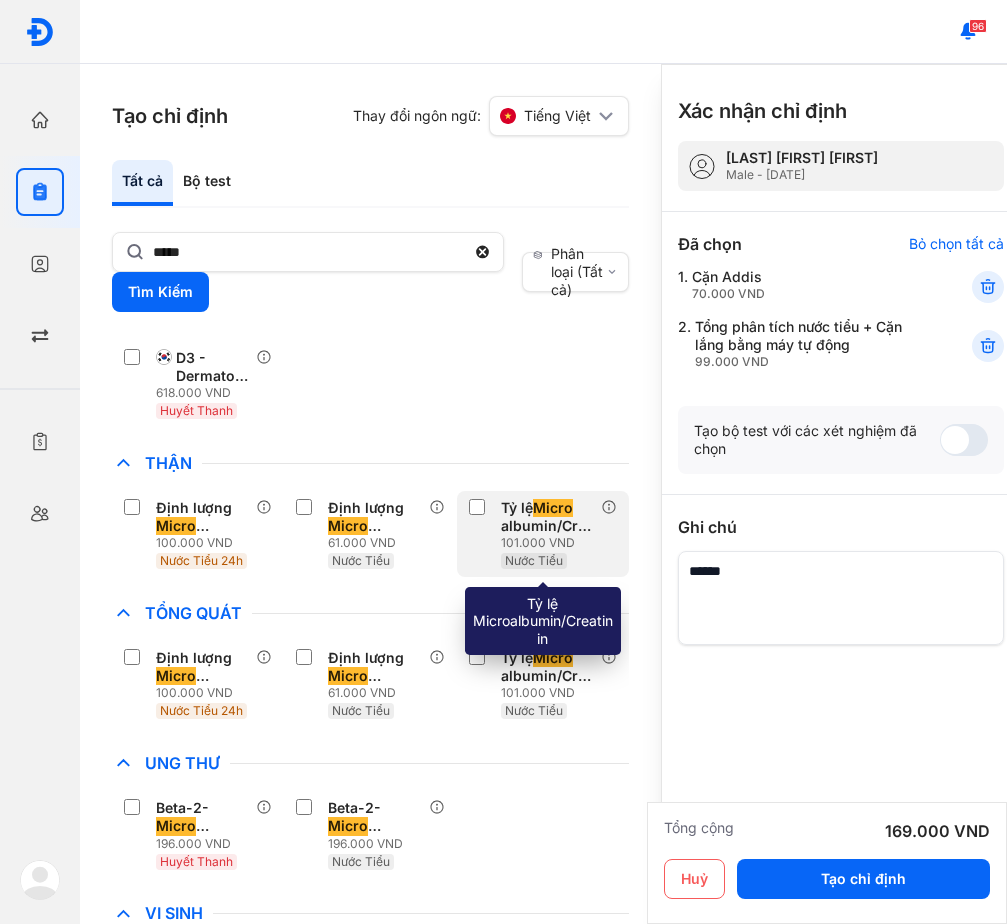 click on "101.000 VND" at bounding box center (551, 543) 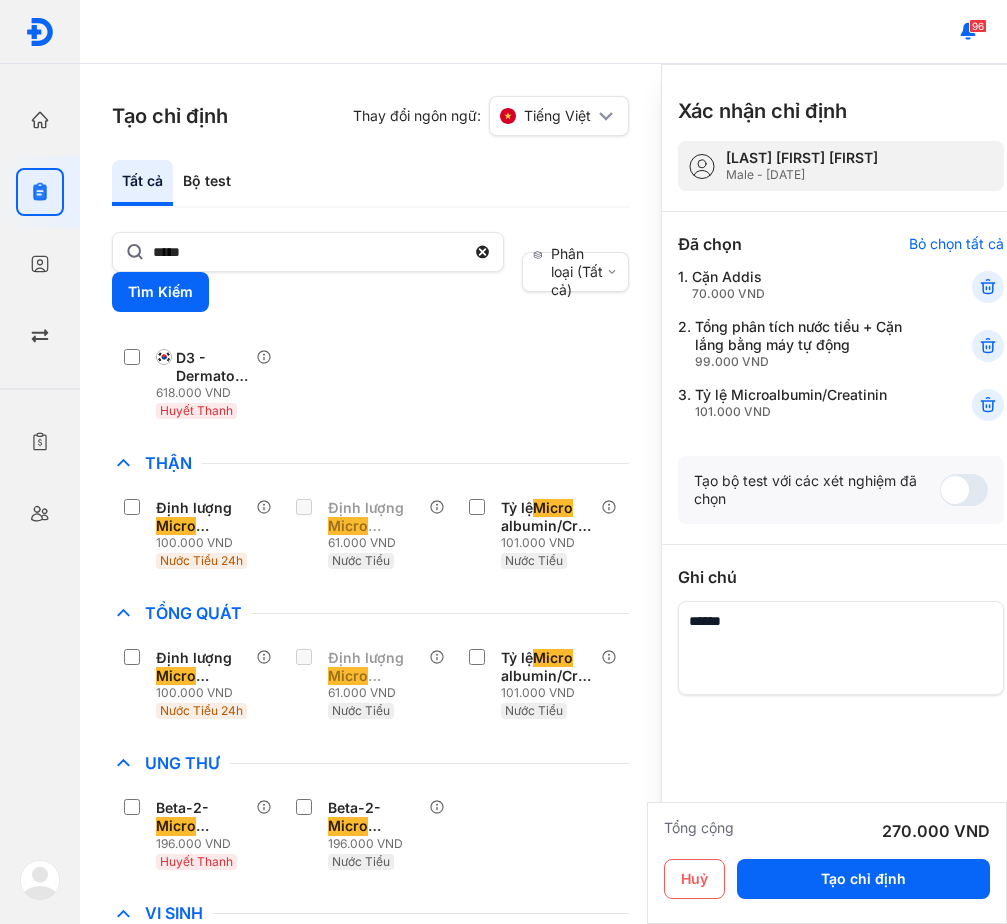 click on "Ung Thư Beta-2- Micro globulin [Huyết Thanh] ** 196.000 VND Huyết Thanh Beta-2- Micro globulin [Nước Tiểu] ** 196.000 VND Nước Tiểu" 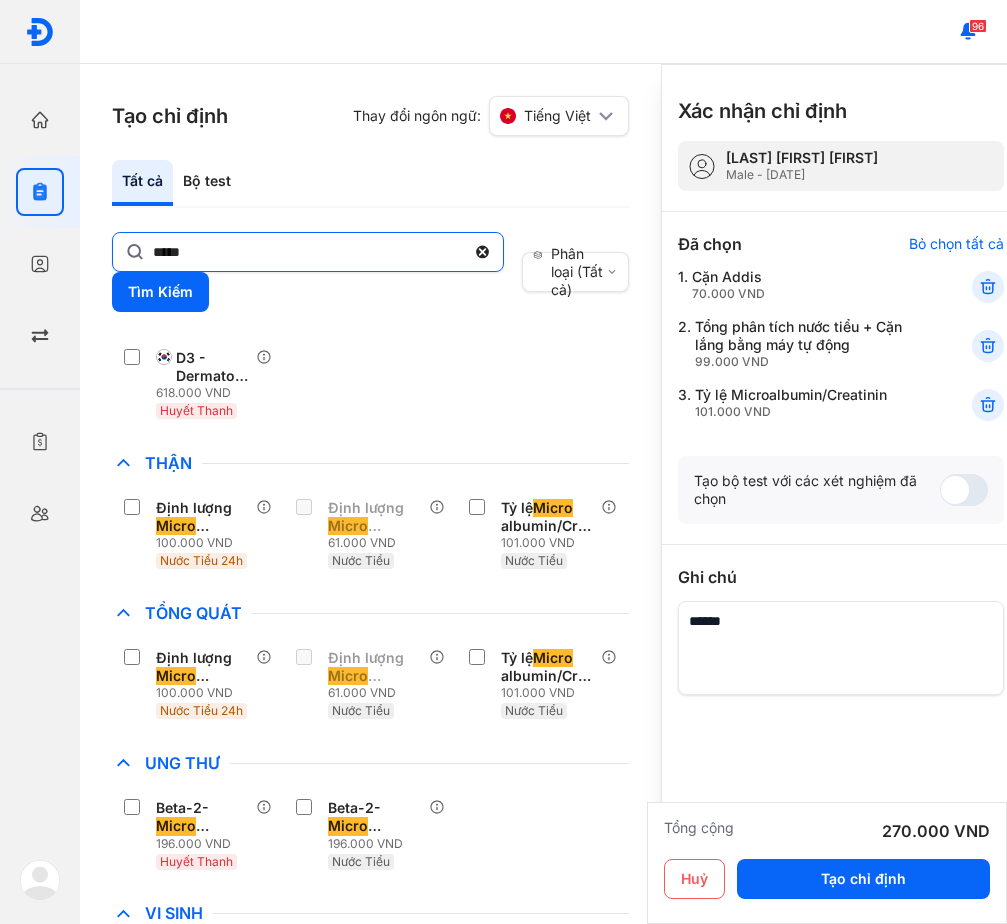 click on "*****" at bounding box center [308, 252] 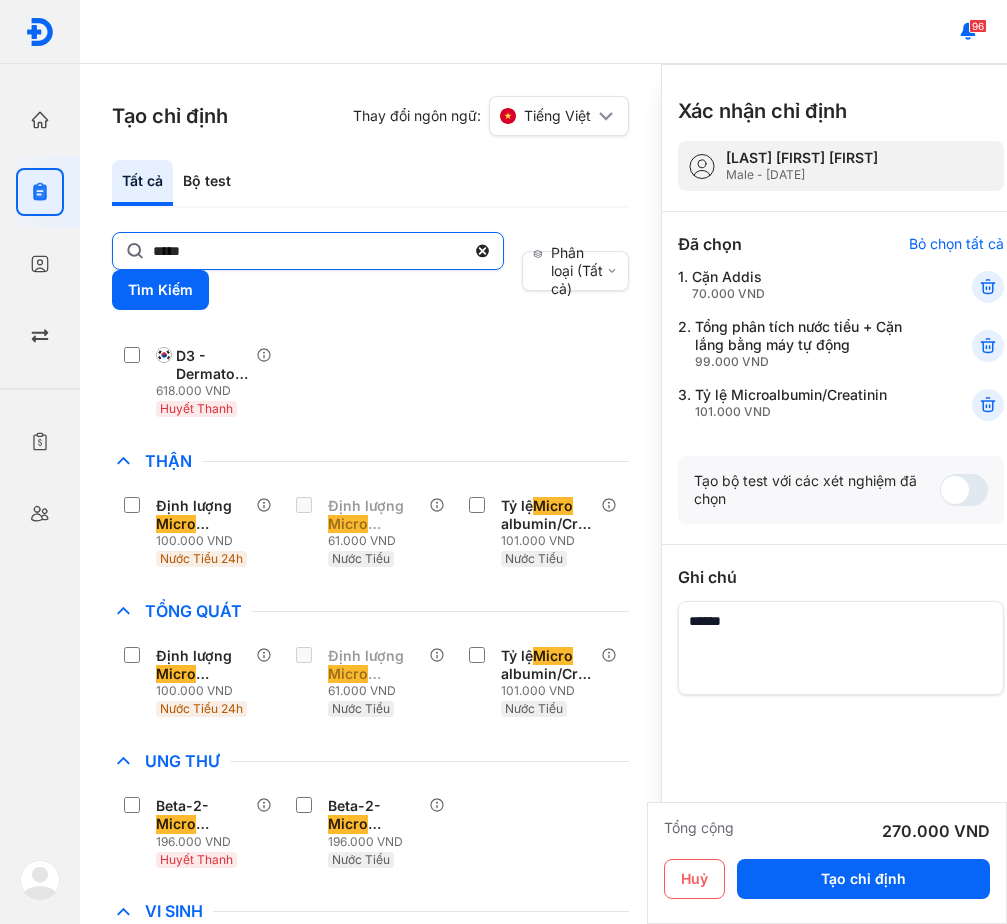click on "*****" 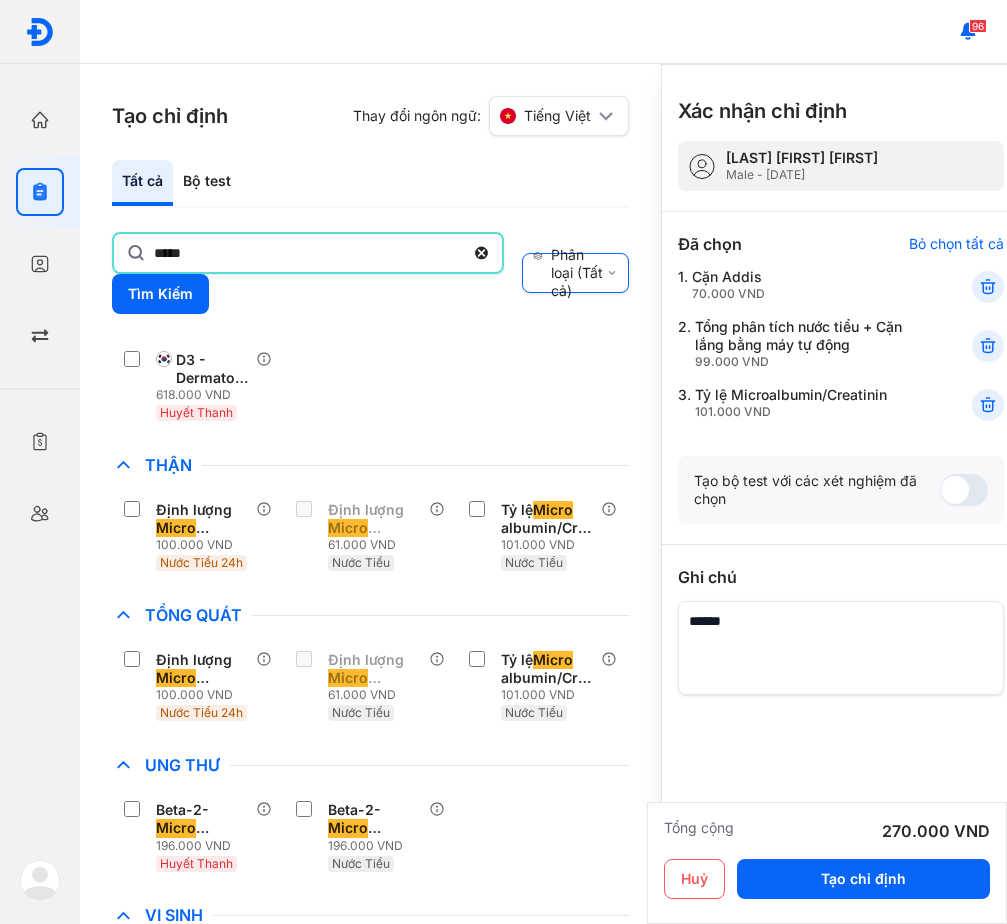click 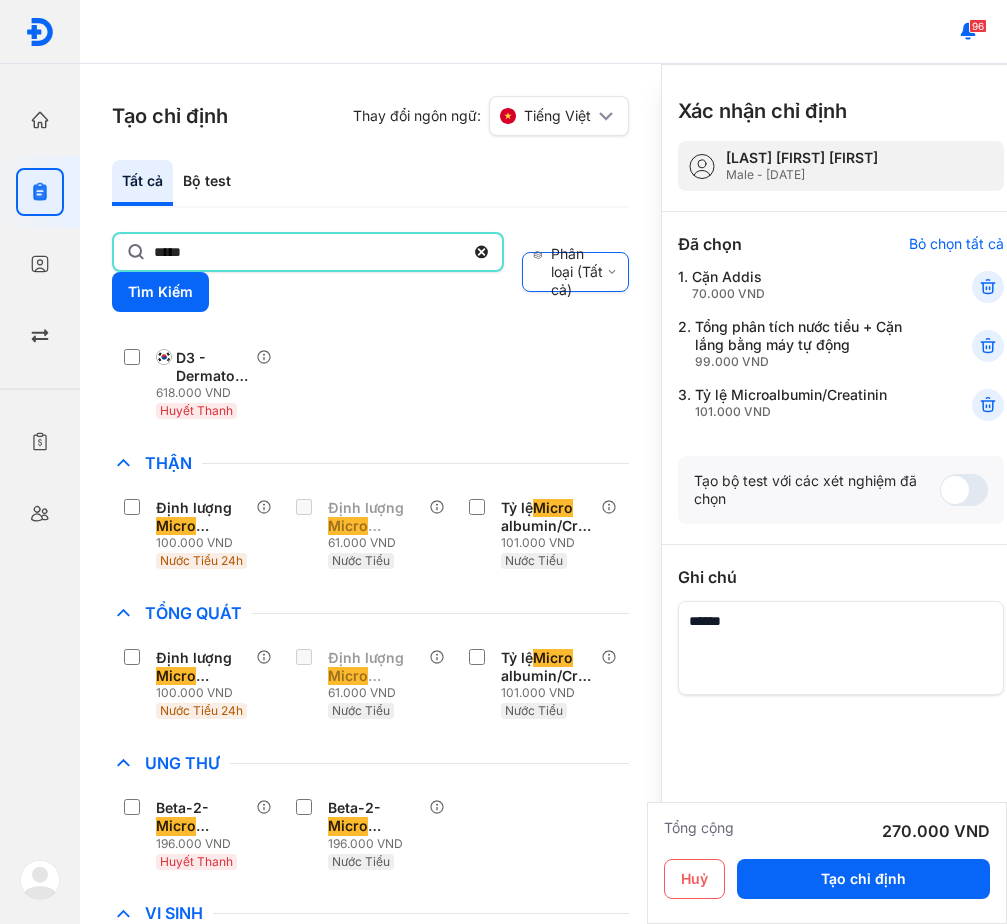 click on "*****" 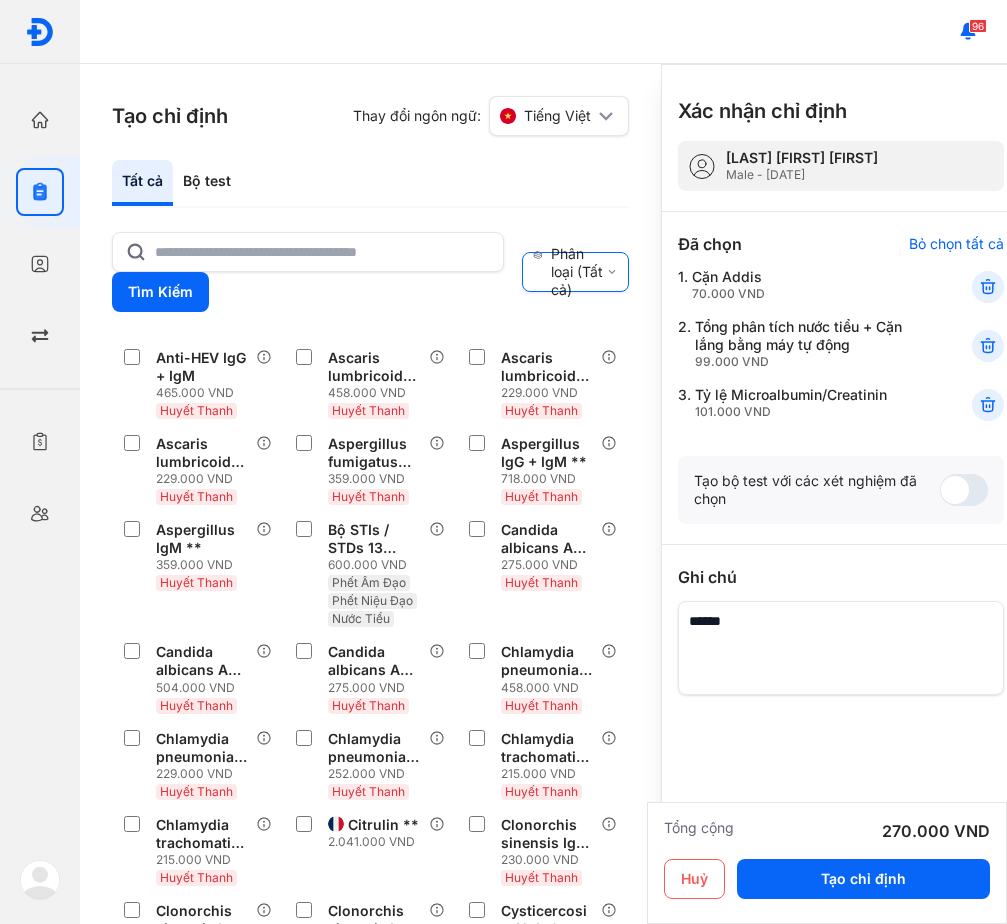 click on "Phân loại (Tất cả)" 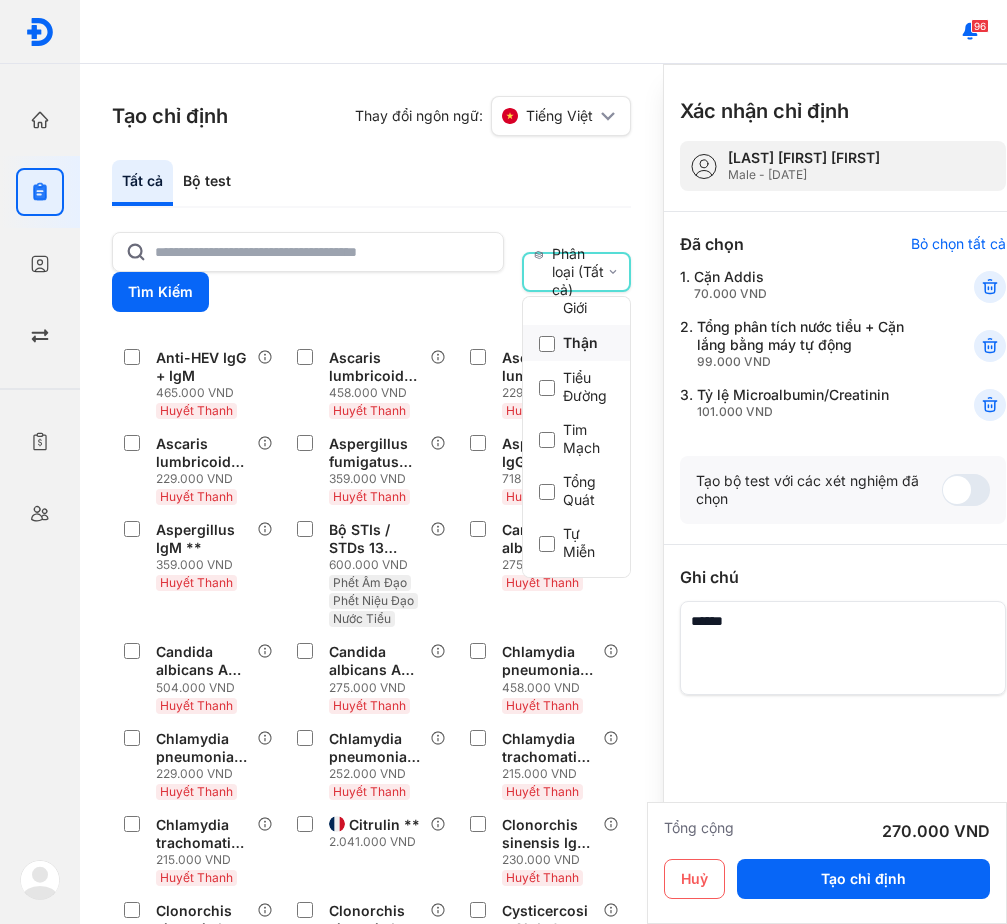 scroll, scrollTop: 1200, scrollLeft: 0, axis: vertical 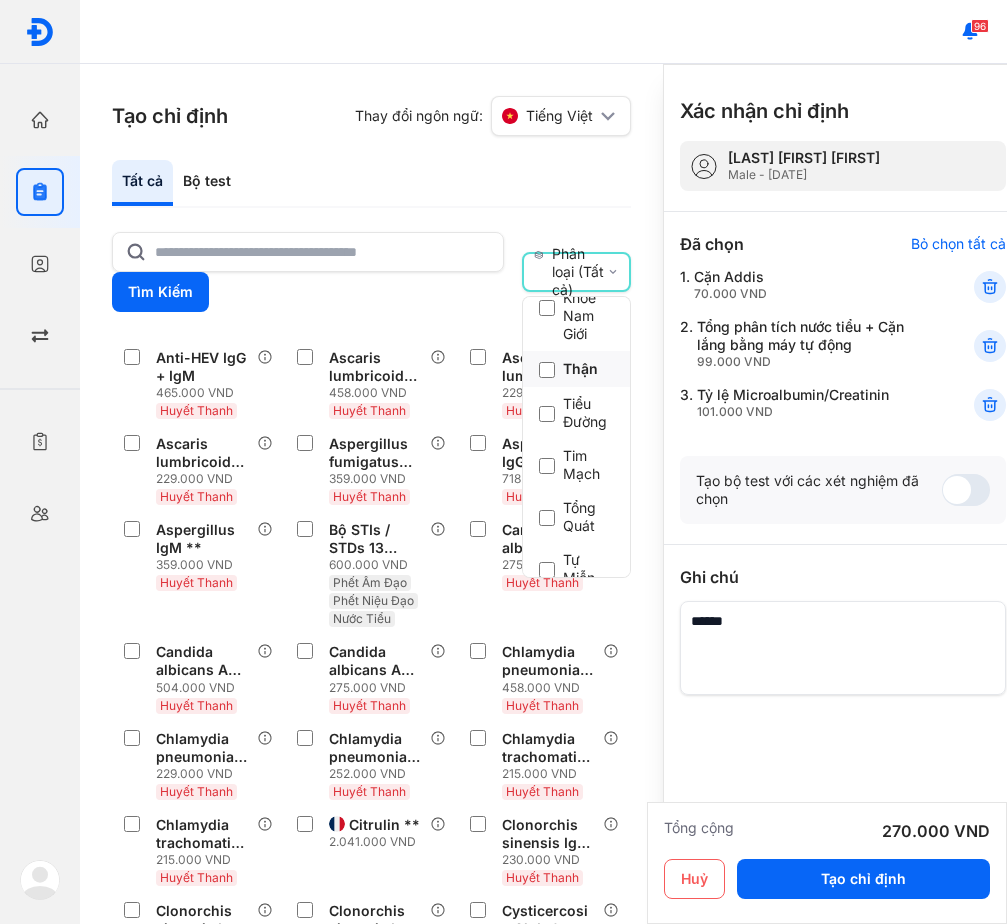 click on "Thận" 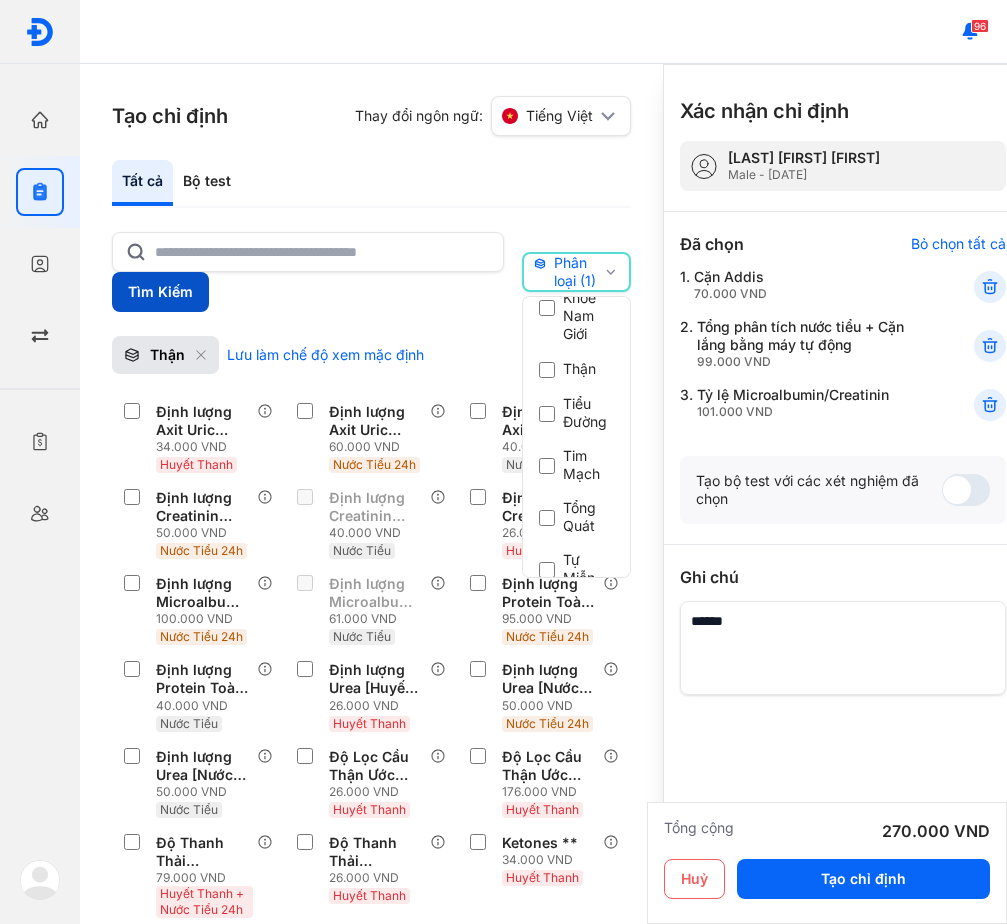 click on "Tìm Kiếm" at bounding box center (160, 292) 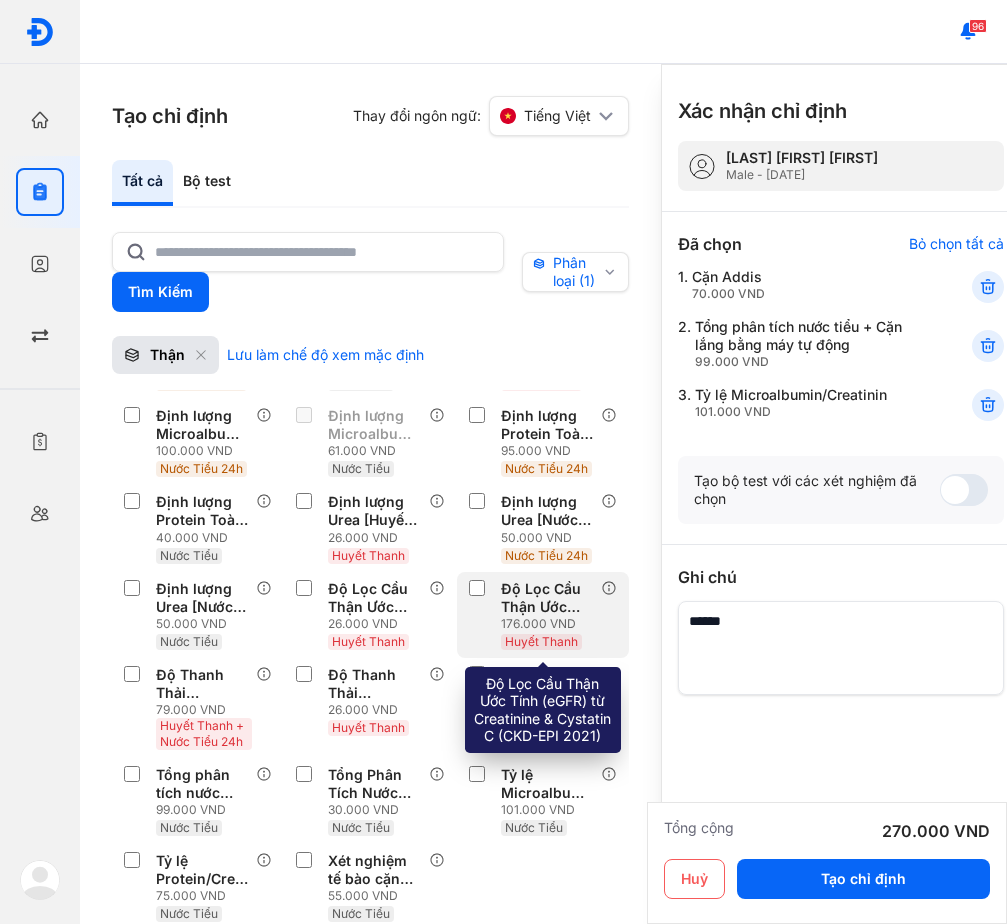 scroll, scrollTop: 319, scrollLeft: 0, axis: vertical 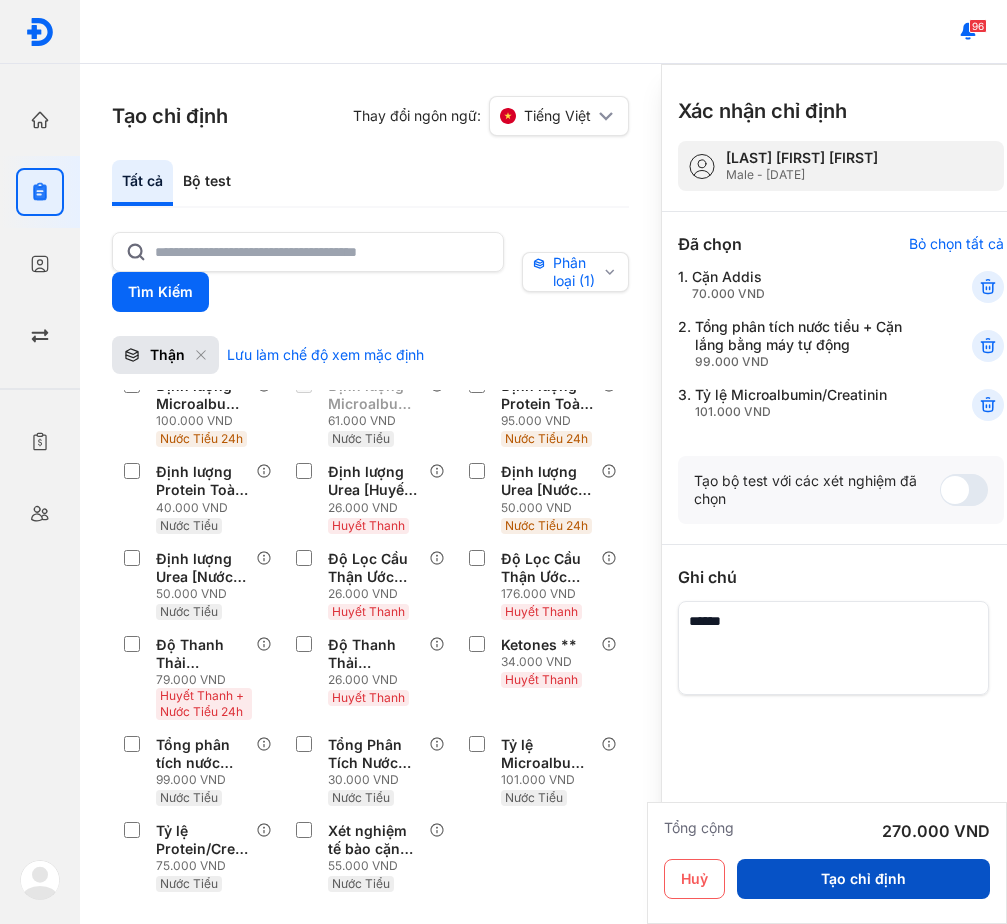 click on "Tạo chỉ định" at bounding box center (863, 879) 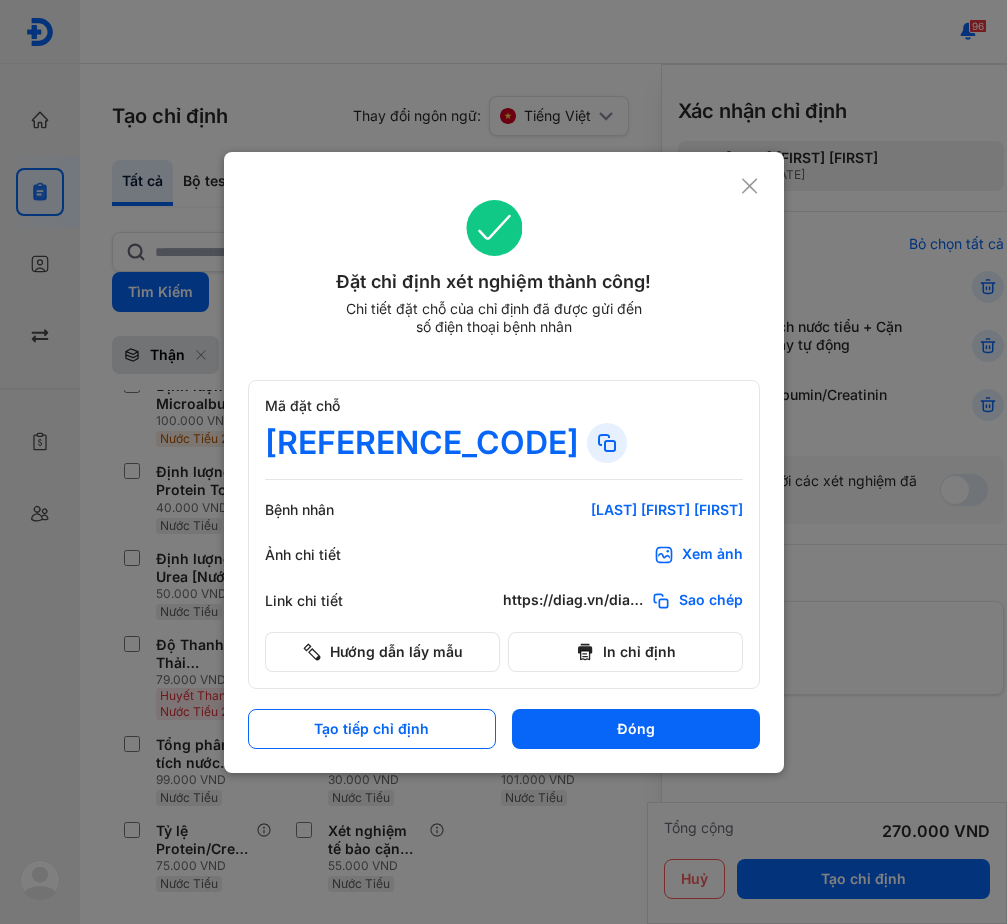 click 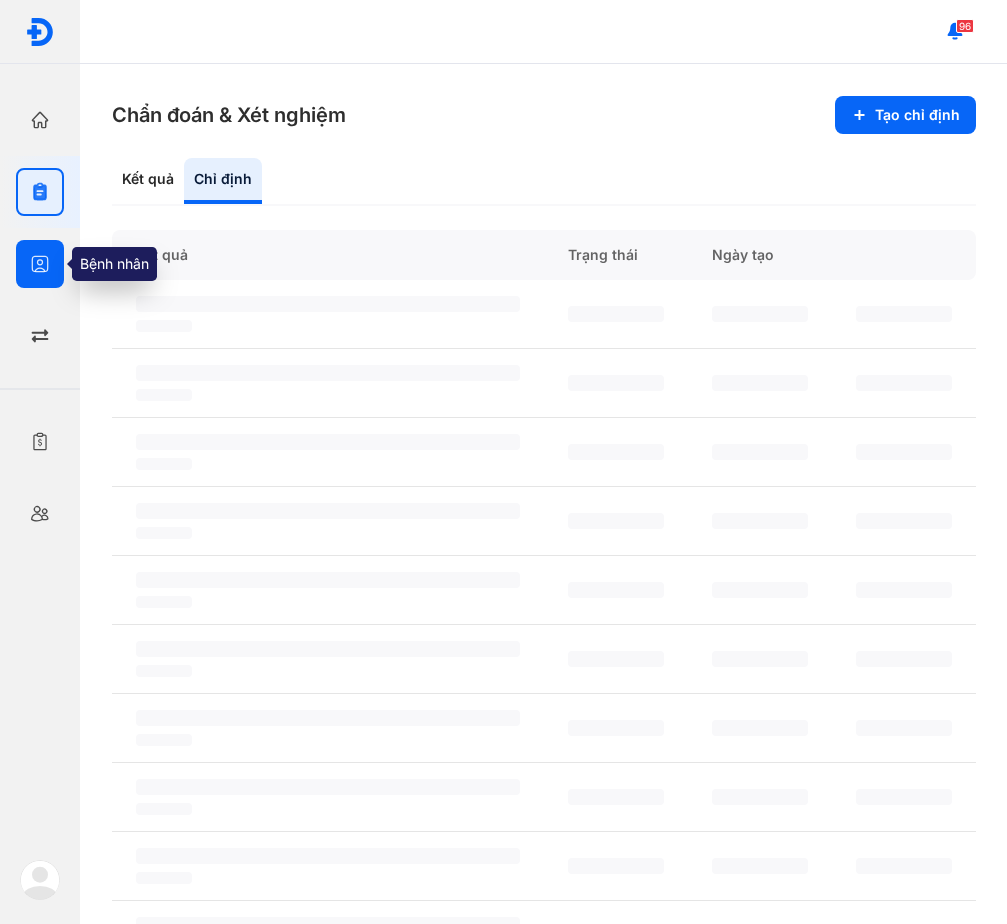 click 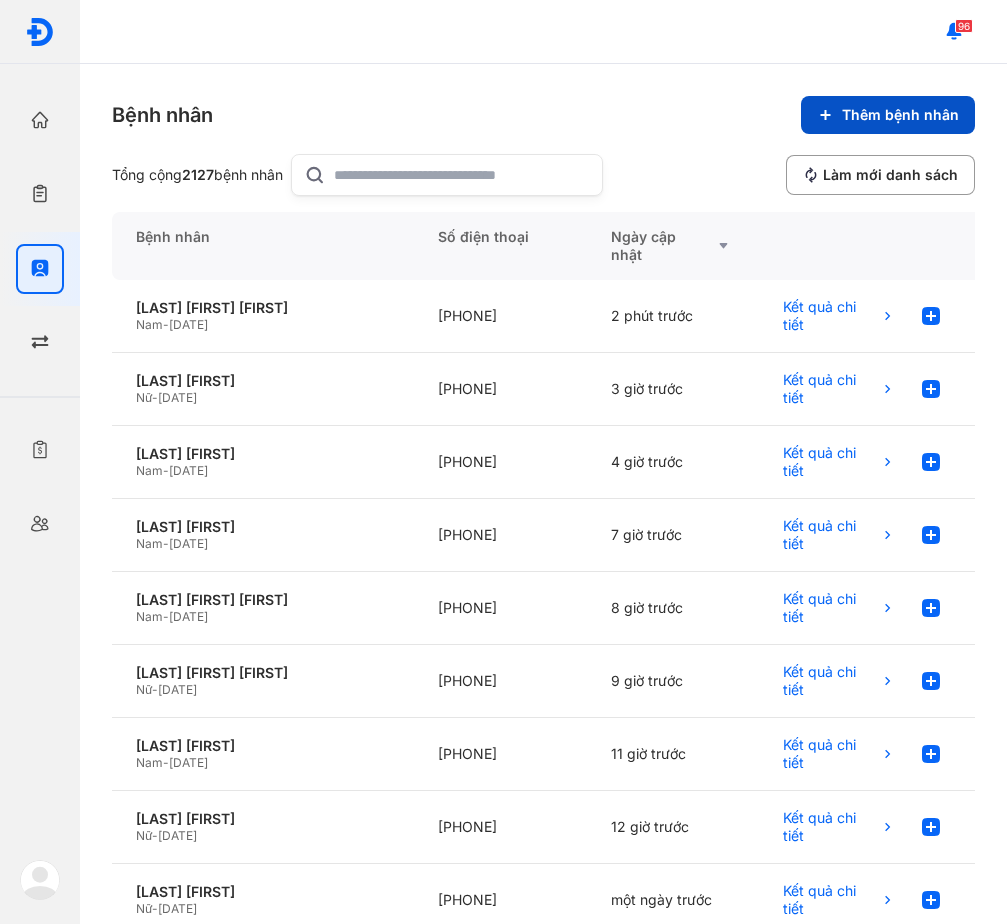 click on "Thêm bệnh nhân" 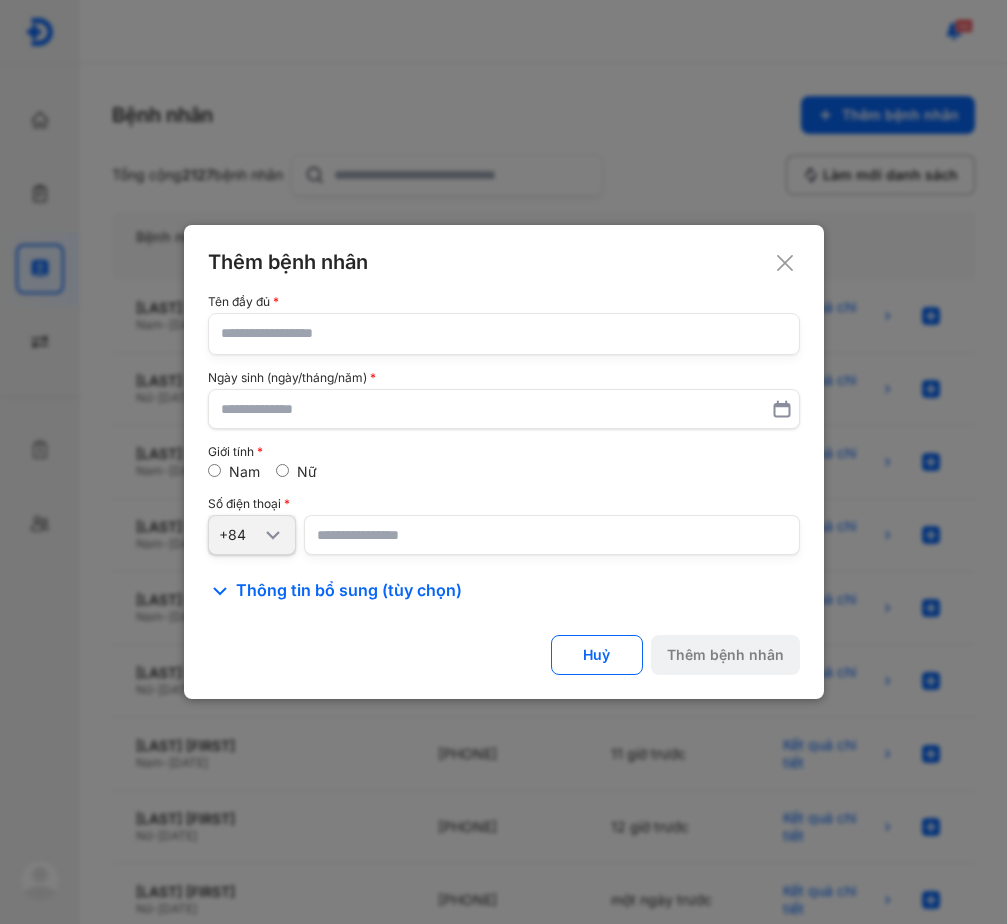 drag, startPoint x: 406, startPoint y: 342, endPoint x: 282, endPoint y: 127, distance: 248.19548 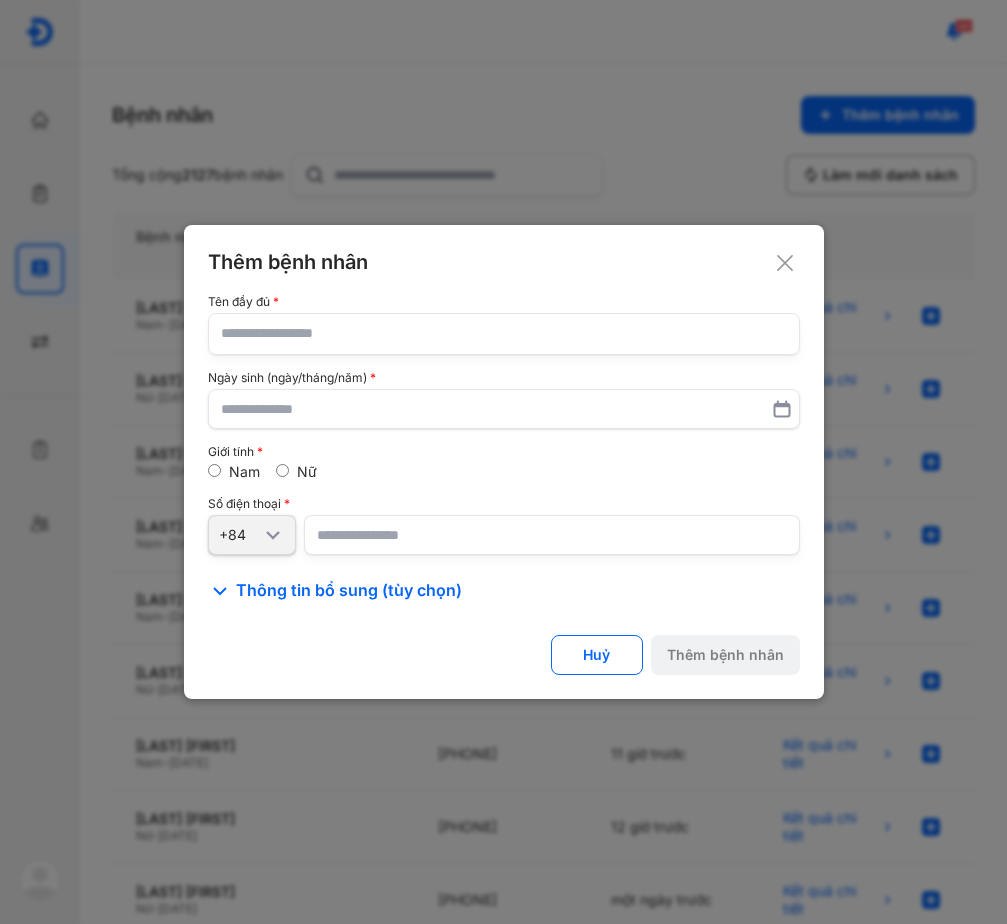 click 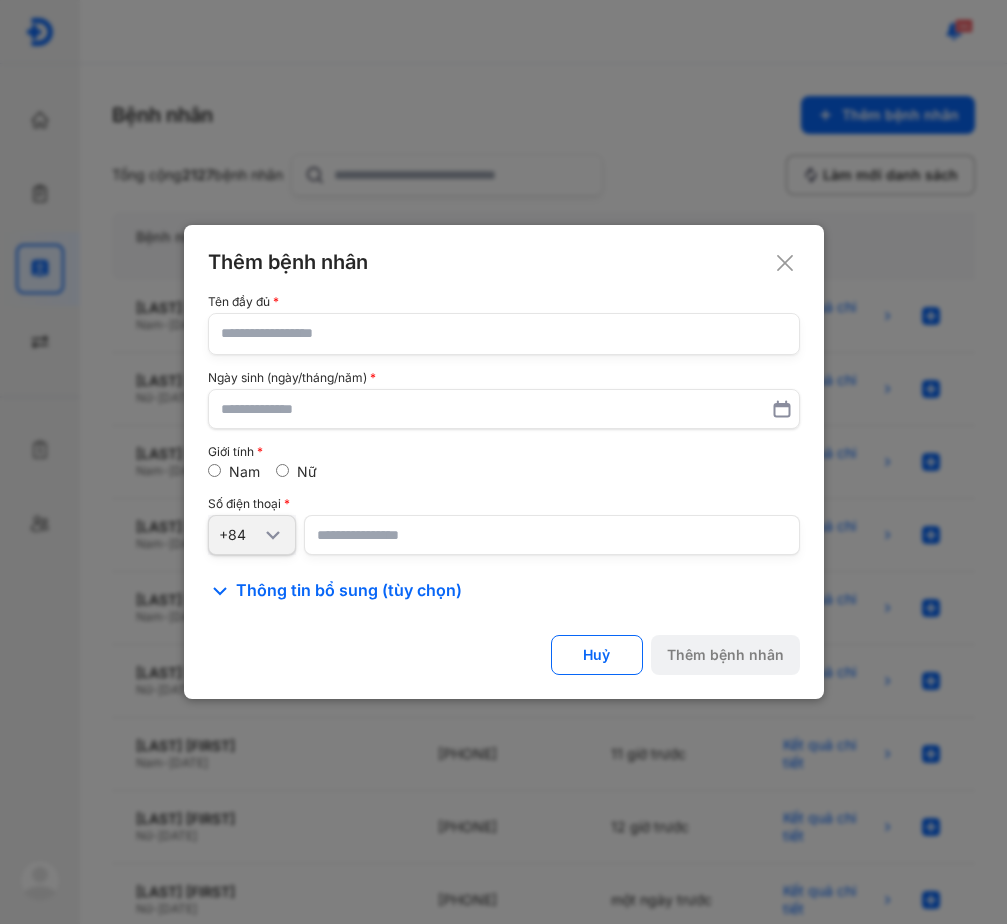 click 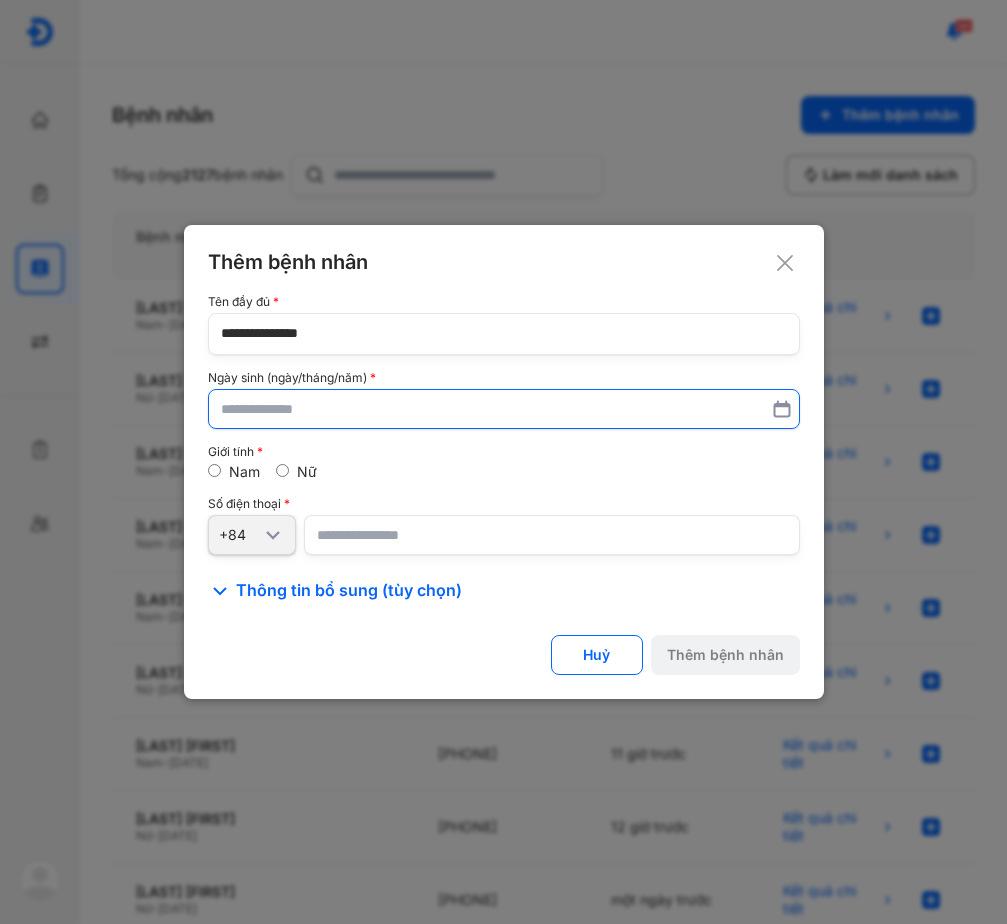 type on "**********" 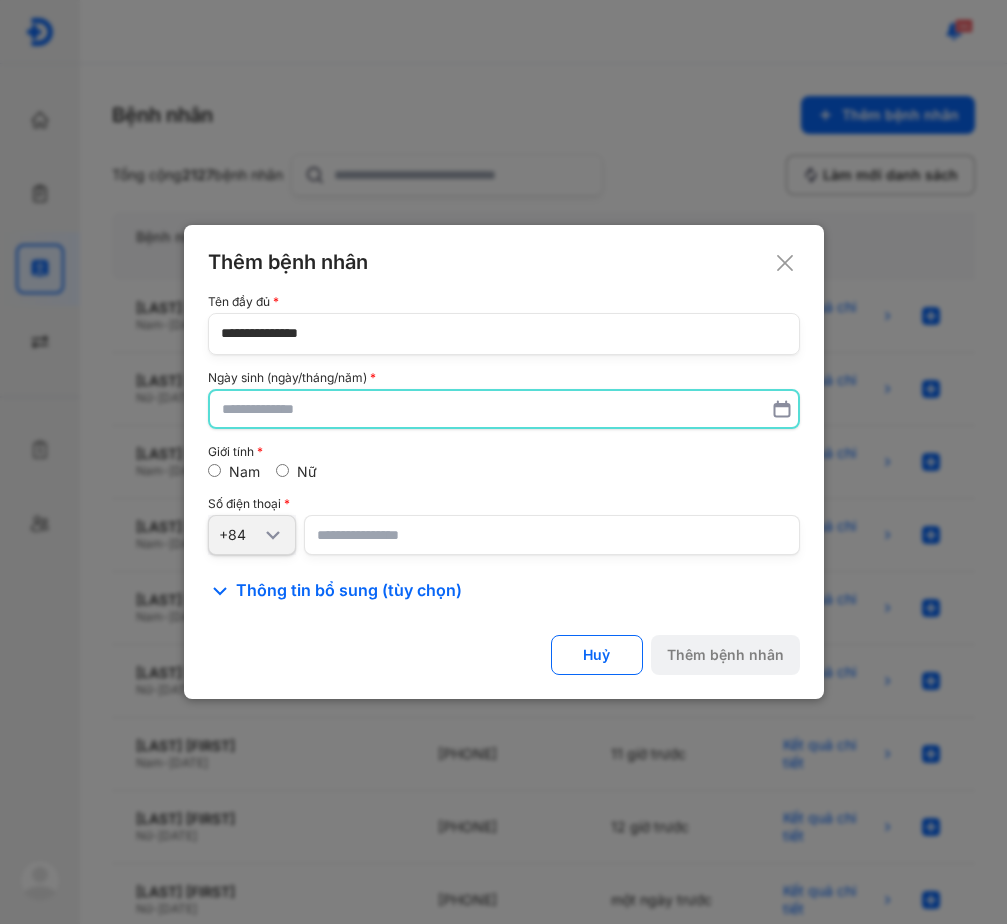 click at bounding box center (504, 409) 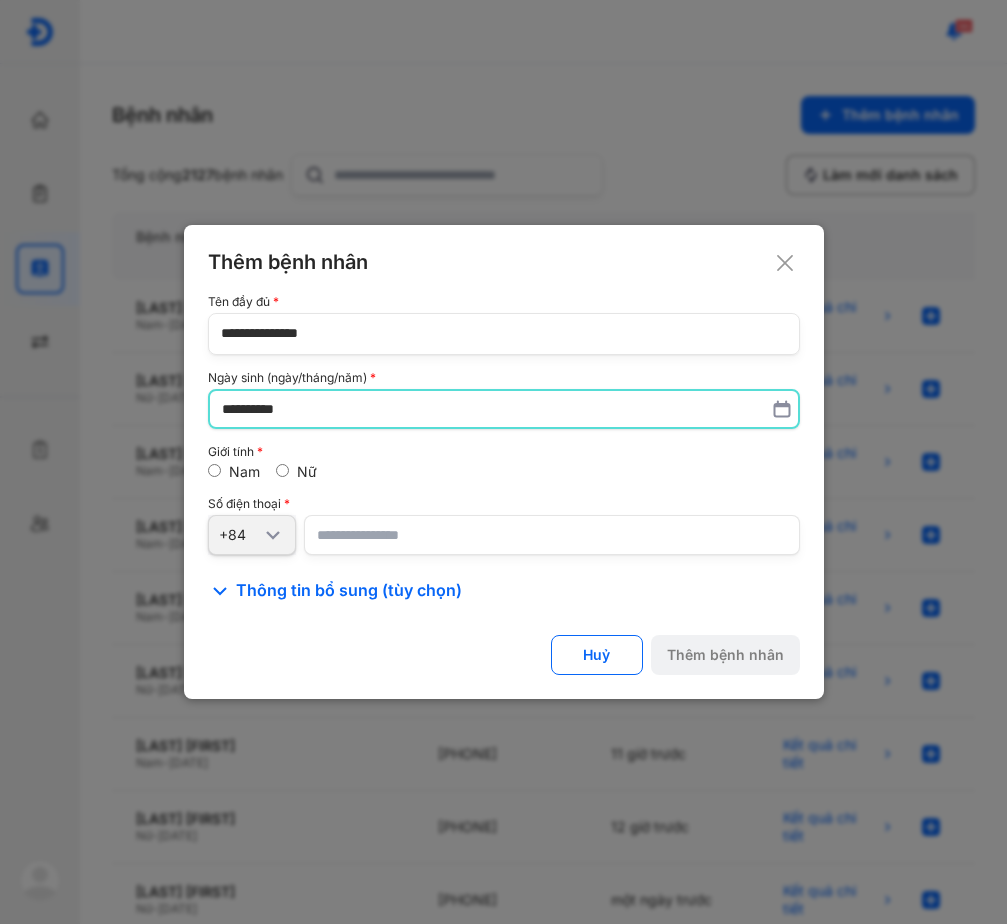 type on "**********" 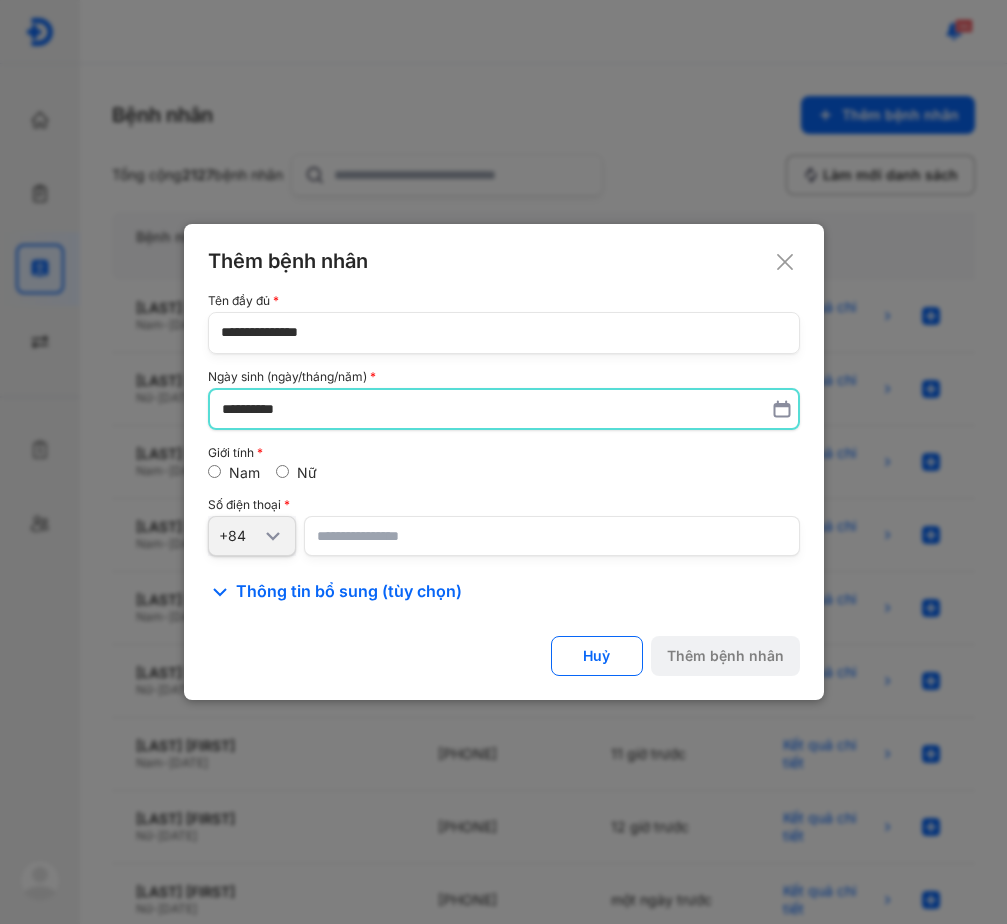 click at bounding box center (552, 536) 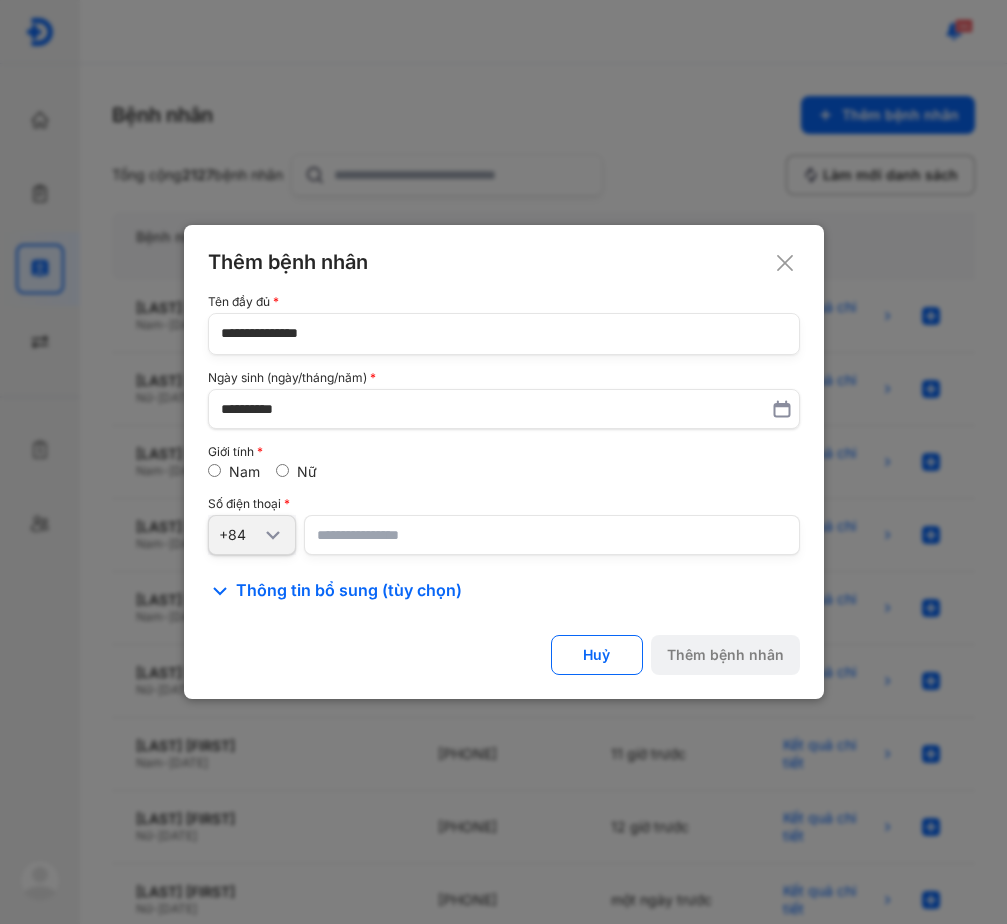 click at bounding box center (552, 535) 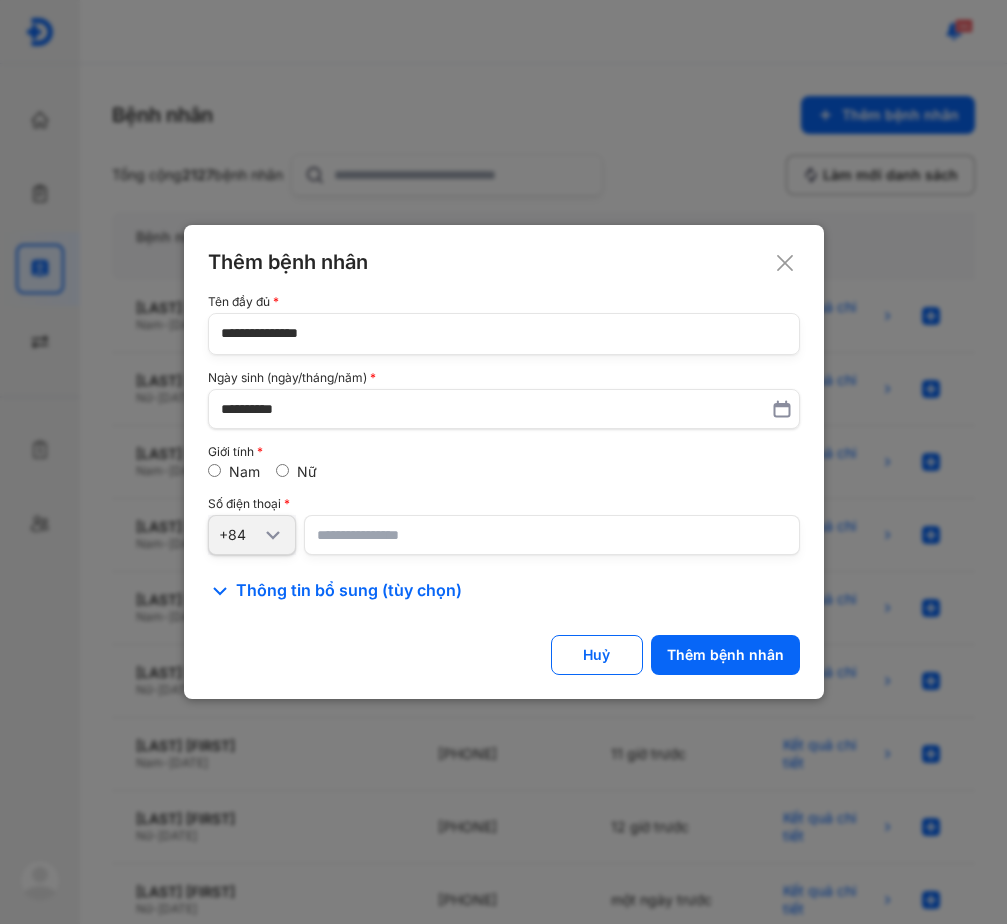 type on "**********" 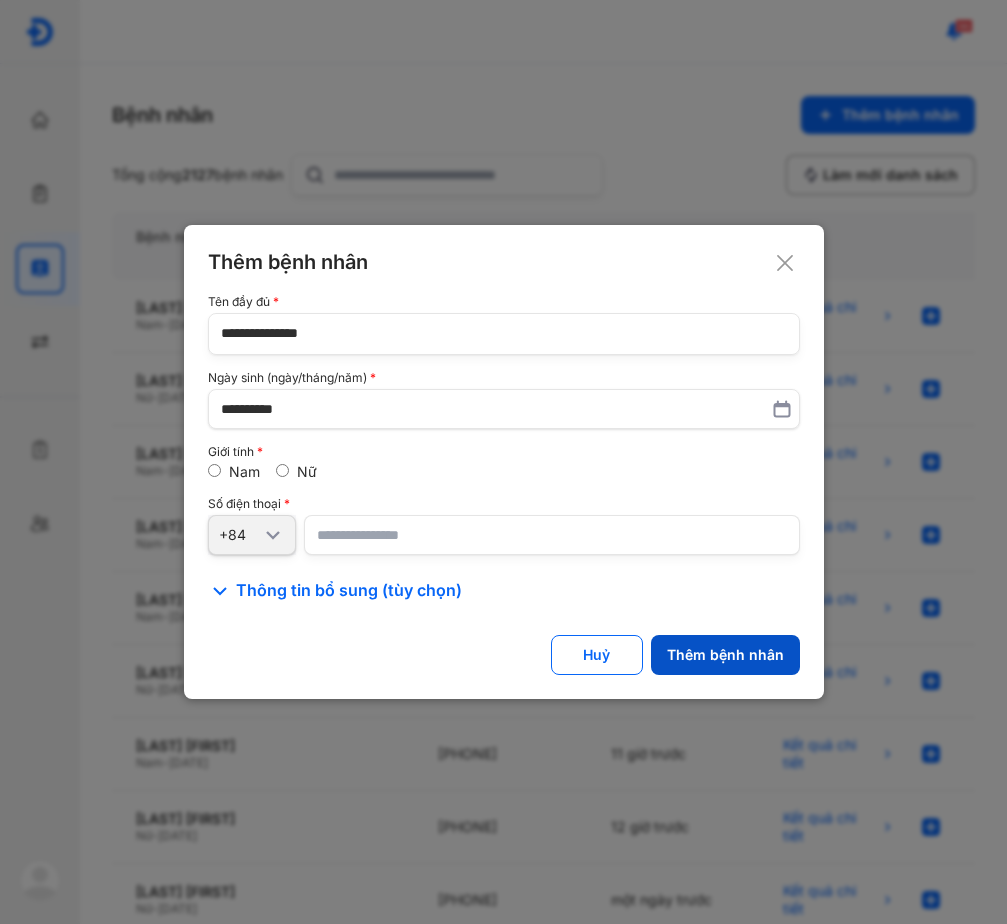 click on "Thêm bệnh nhân" 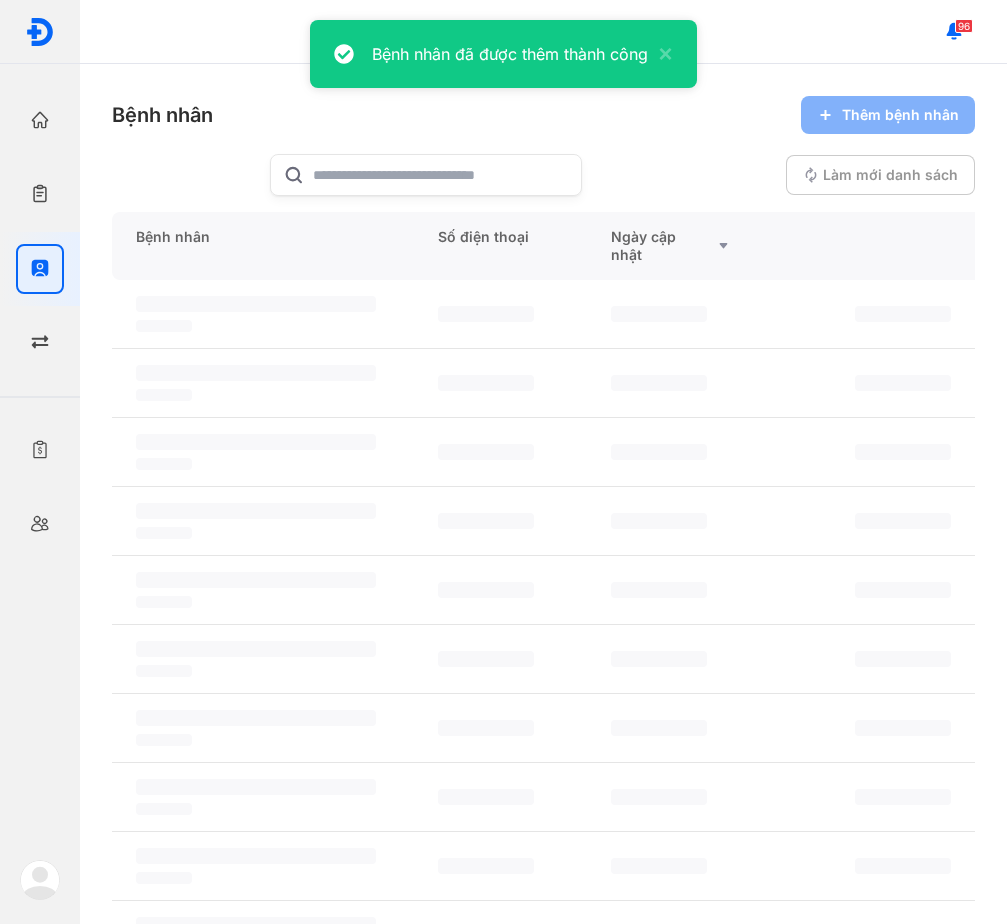 click on "‌" 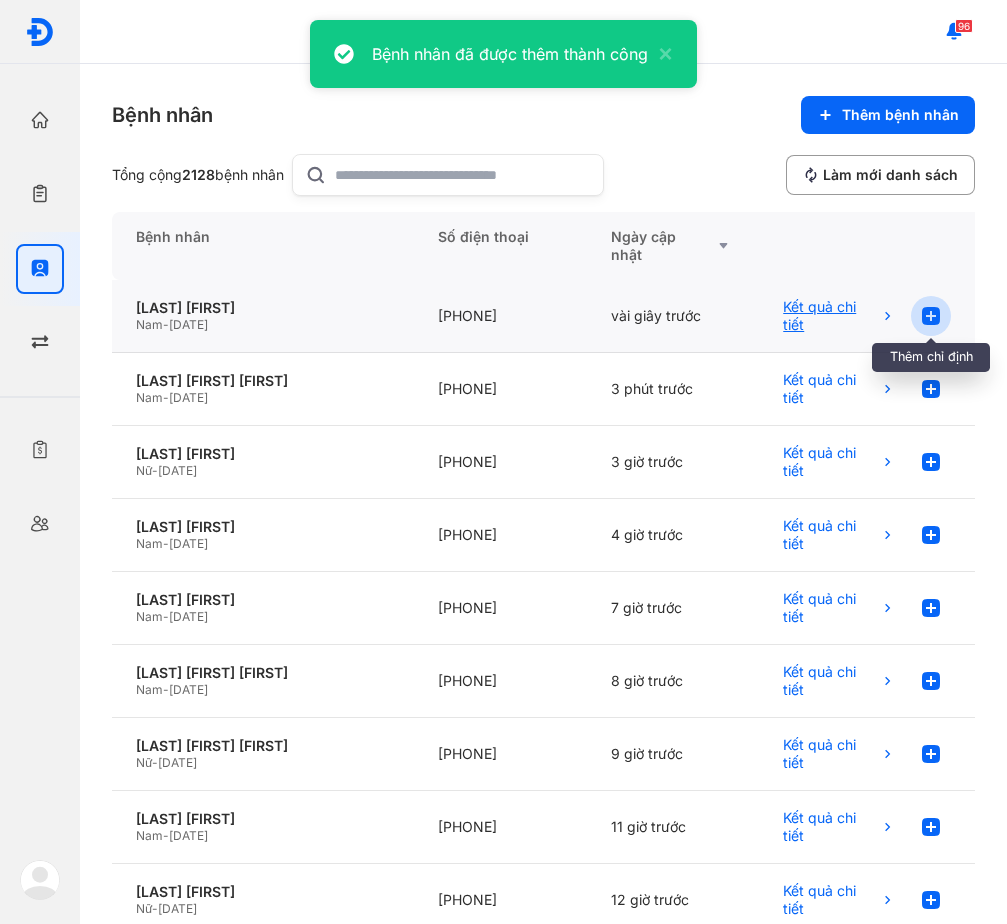 click 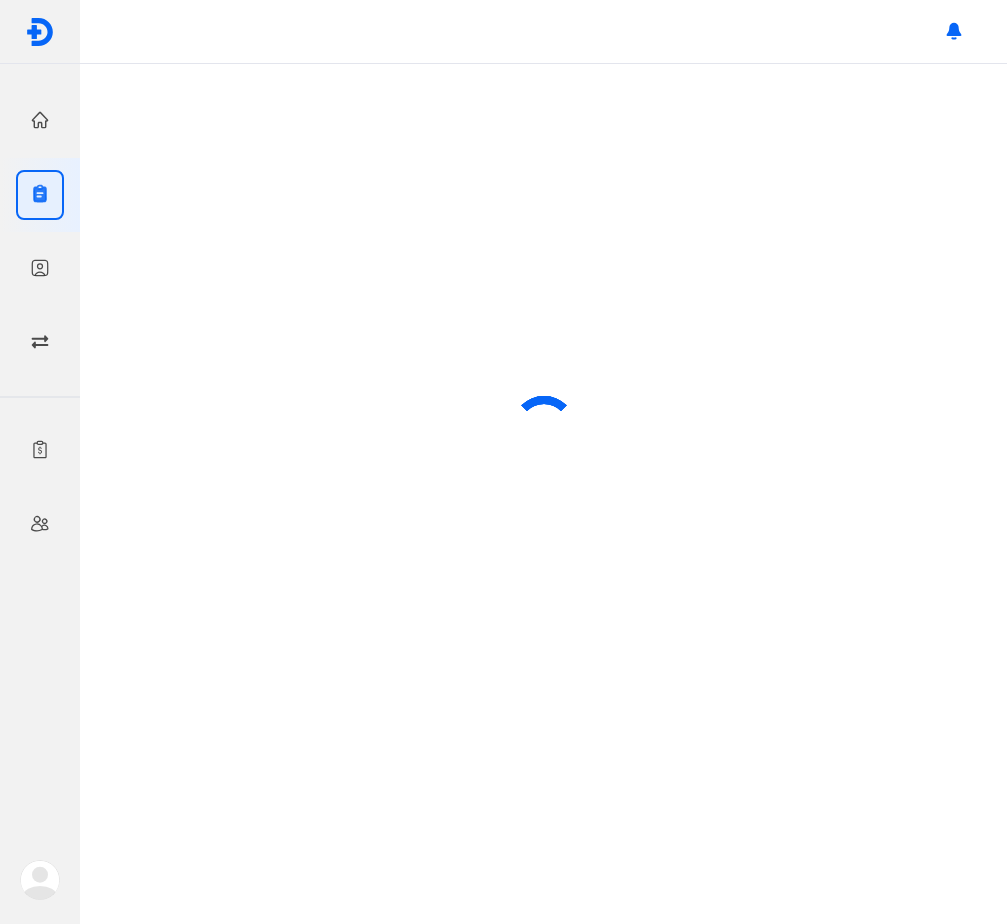 scroll, scrollTop: 0, scrollLeft: 0, axis: both 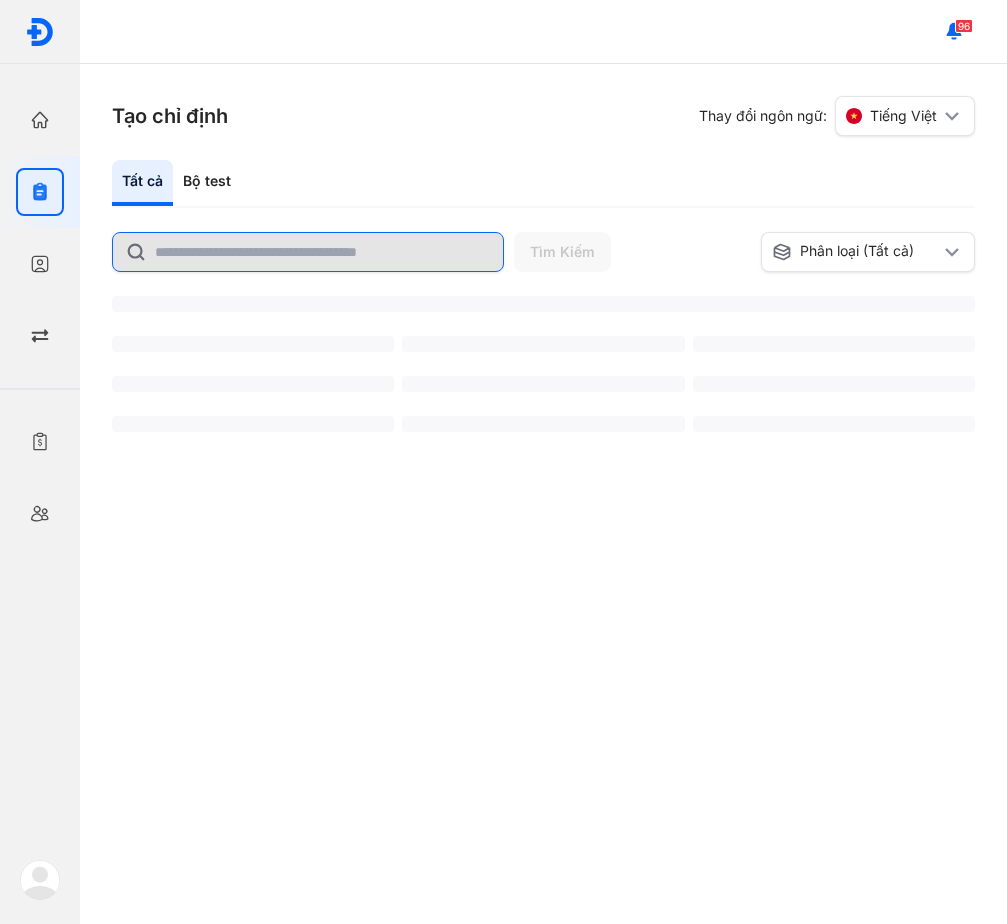 click 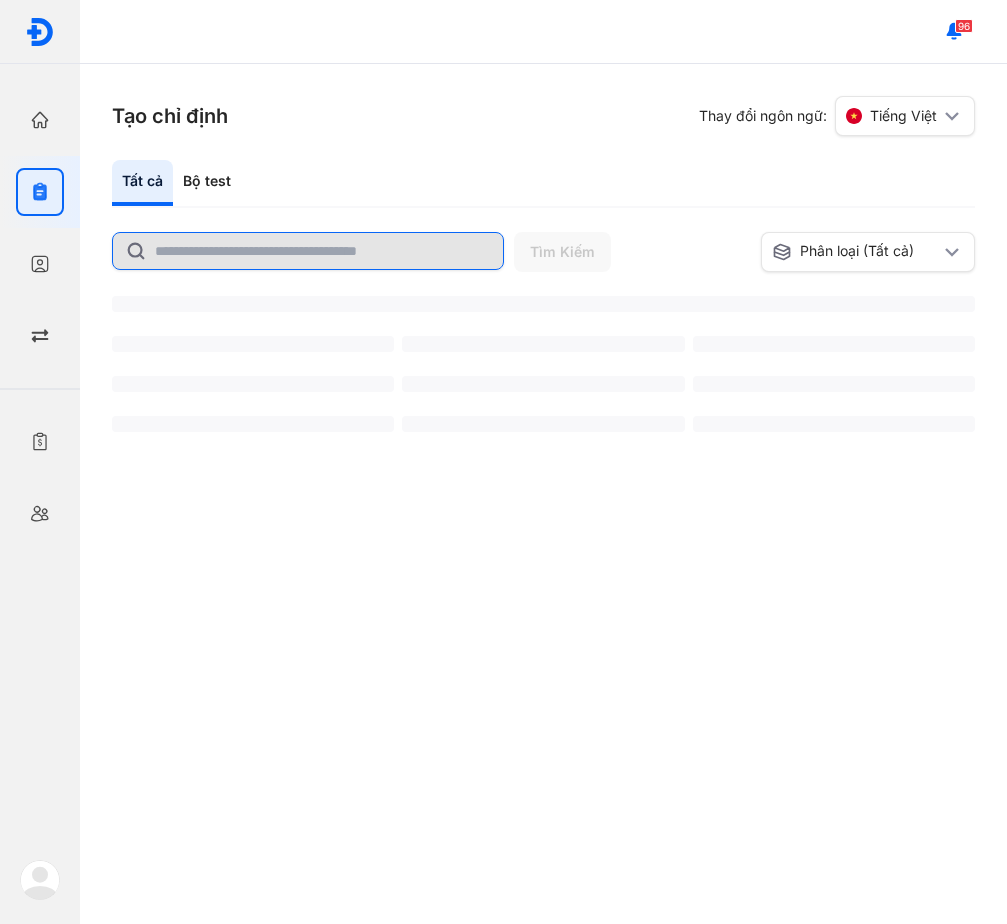 click 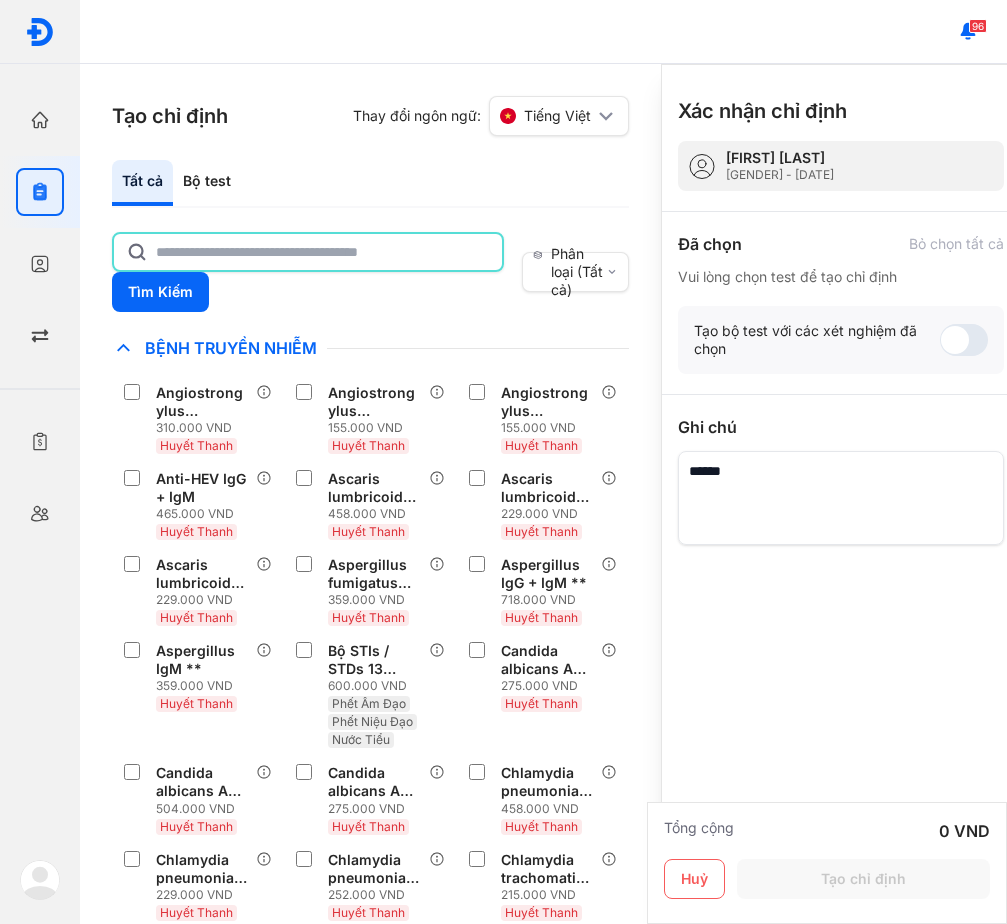 click 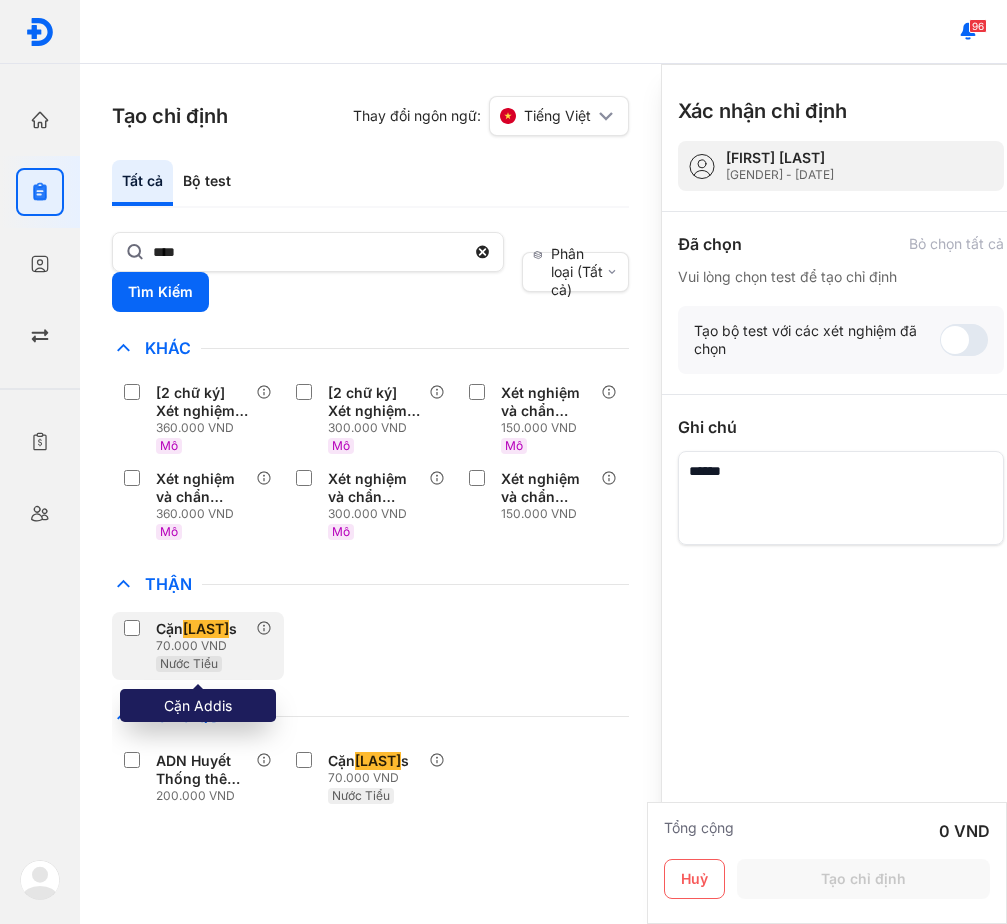 click on "Addi" at bounding box center [206, 629] 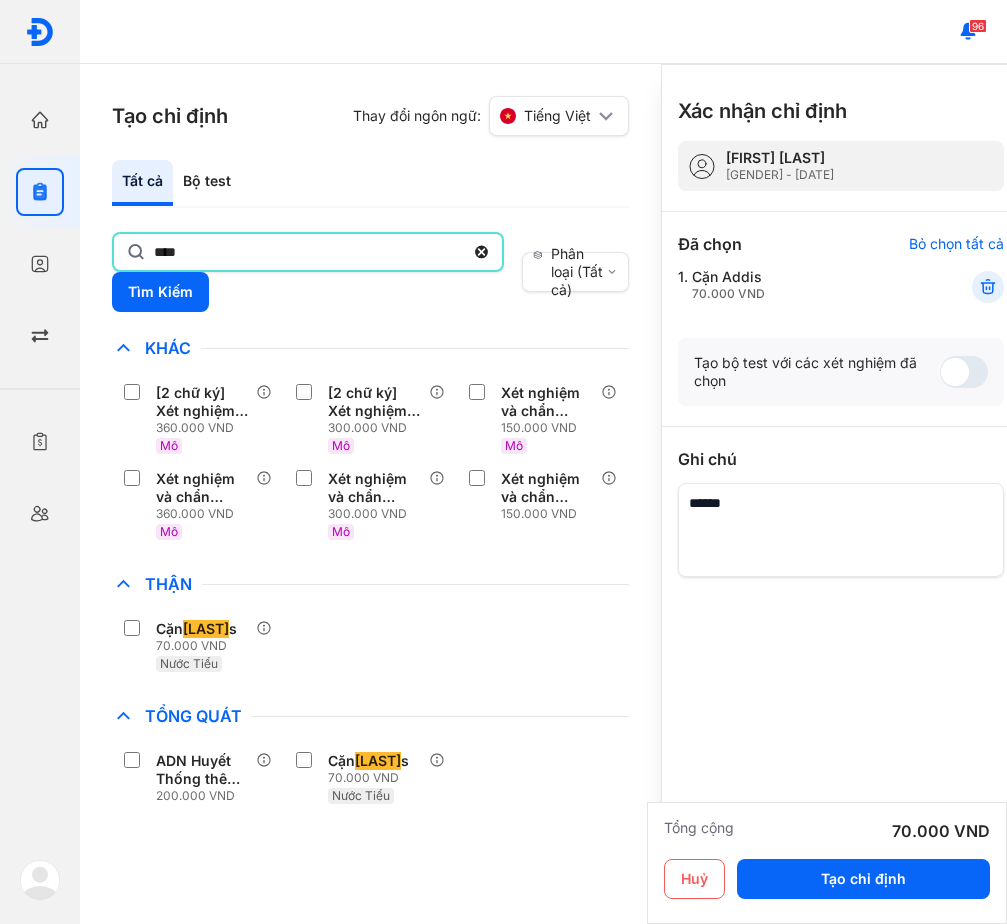 click on "****" 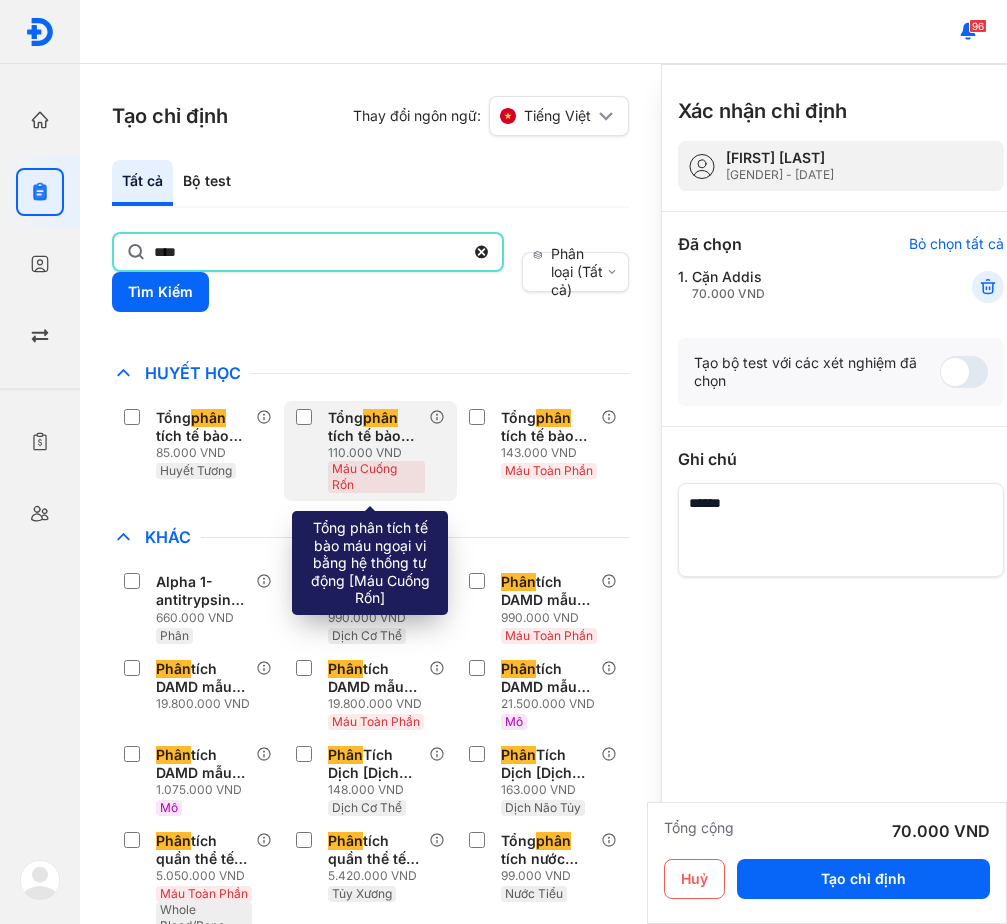 scroll, scrollTop: 200, scrollLeft: 0, axis: vertical 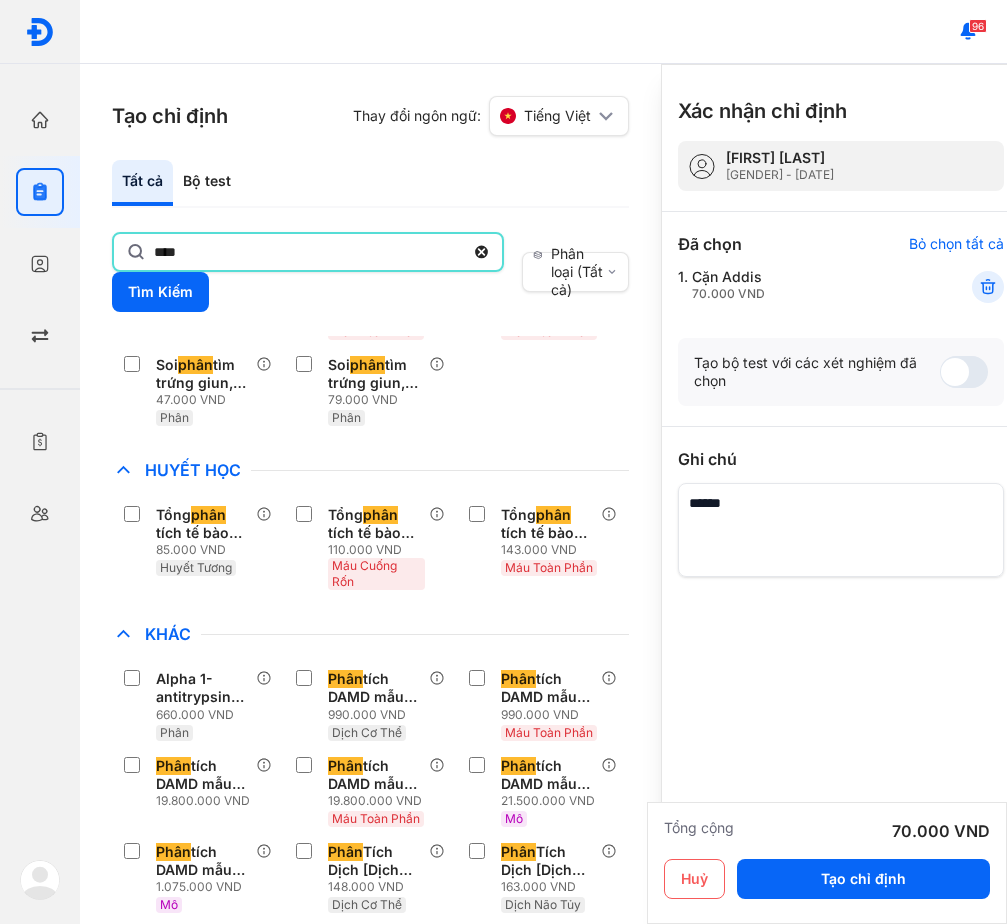 click on "****" 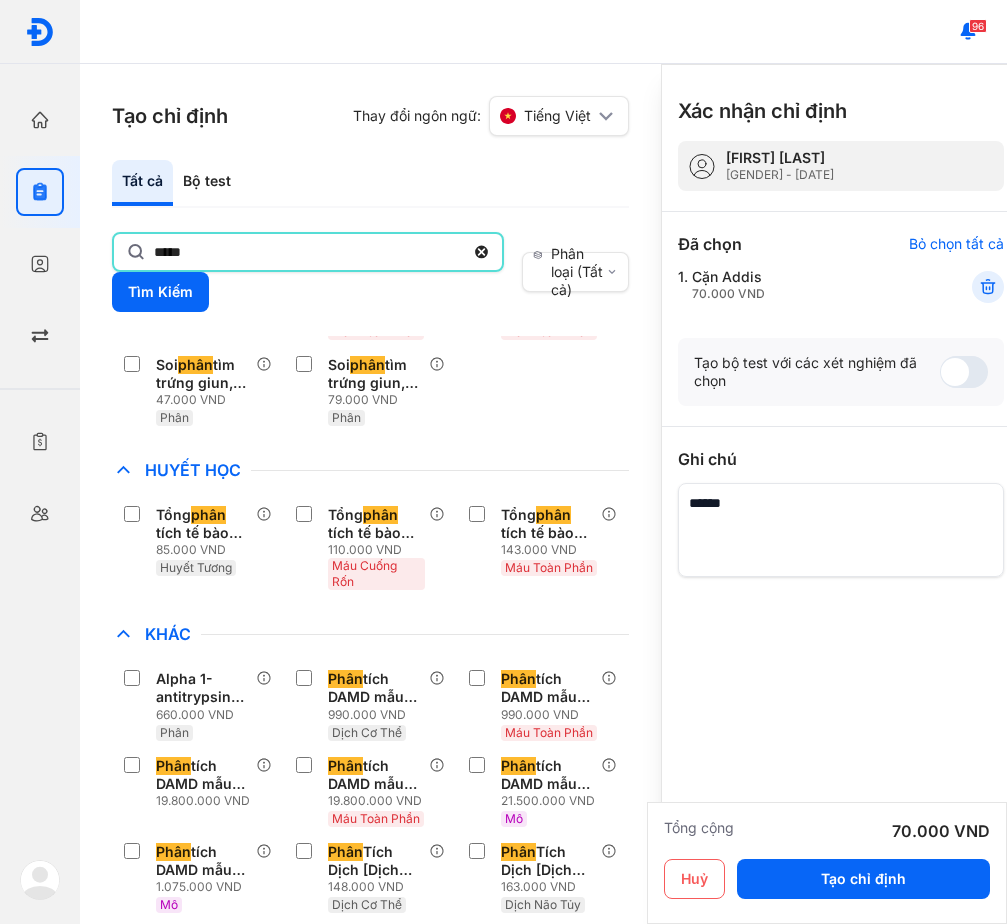 type on "*****" 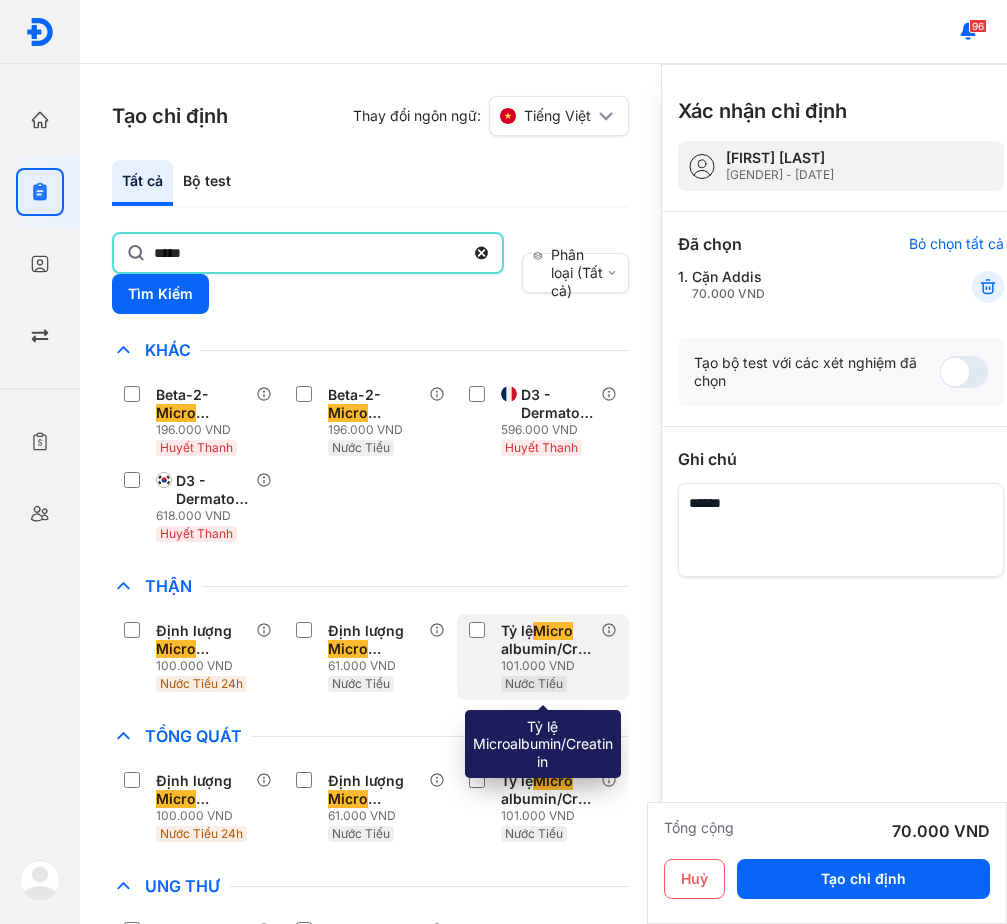 click on "Tỷ lệ  Micro albumin/Creatinin" at bounding box center [547, 640] 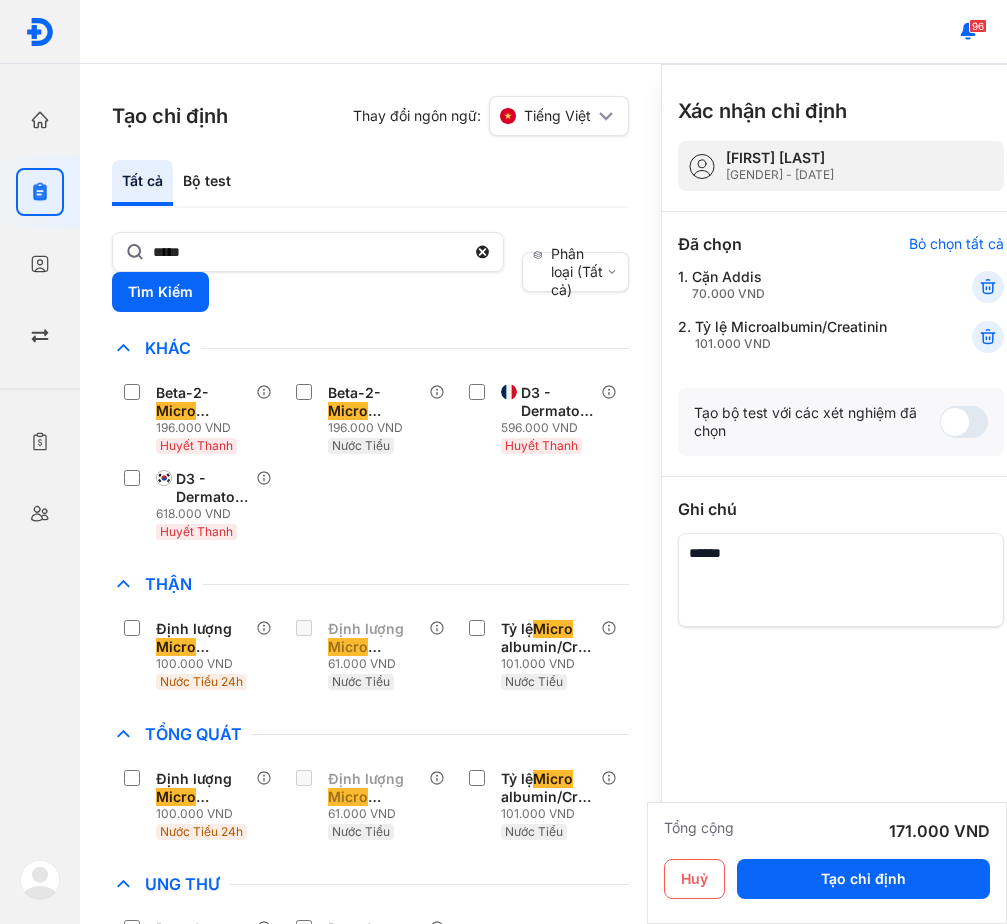 click on "Beta-2- Micro globulin [Huyết Thanh] ** 196.000 VND Huyết Thanh Beta-2- Micro globulin [Nước Tiểu] ** 196.000 VND Nước Tiểu D3 - Dermatophagoides  micro ceras, Single pneumallergen ** 596.000 VND Huyết Thanh D3 - Dermatophagoides  micro ceras, Single pneumallergen ** 618.000 VND Huyết Thanh" at bounding box center (370, 462) 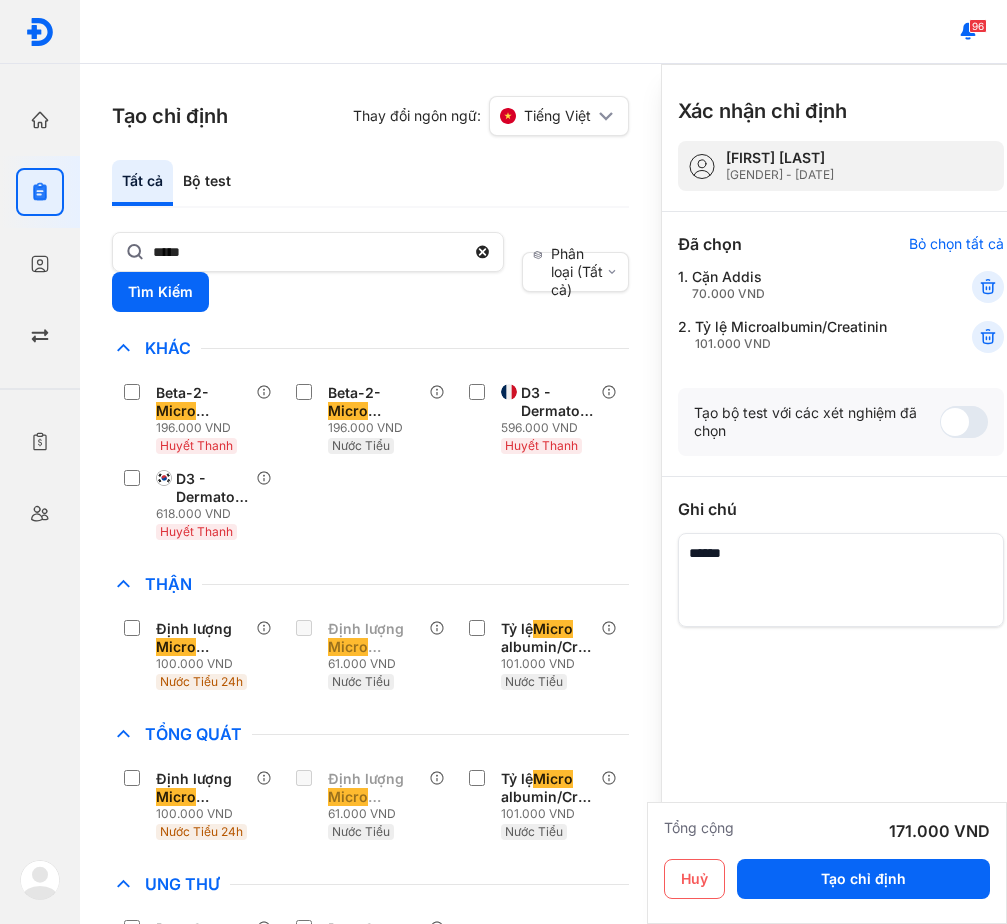 click on "Beta-2- Micro globulin [Huyết Thanh] ** 196.000 VND Huyết Thanh Beta-2- Micro globulin [Nước Tiểu] ** 196.000 VND Nước Tiểu D3 - Dermatophagoides  micro ceras, Single pneumallergen ** 596.000 VND Huyết Thanh D3 - Dermatophagoides  micro ceras, Single pneumallergen ** 618.000 VND Huyết Thanh" at bounding box center (370, 462) 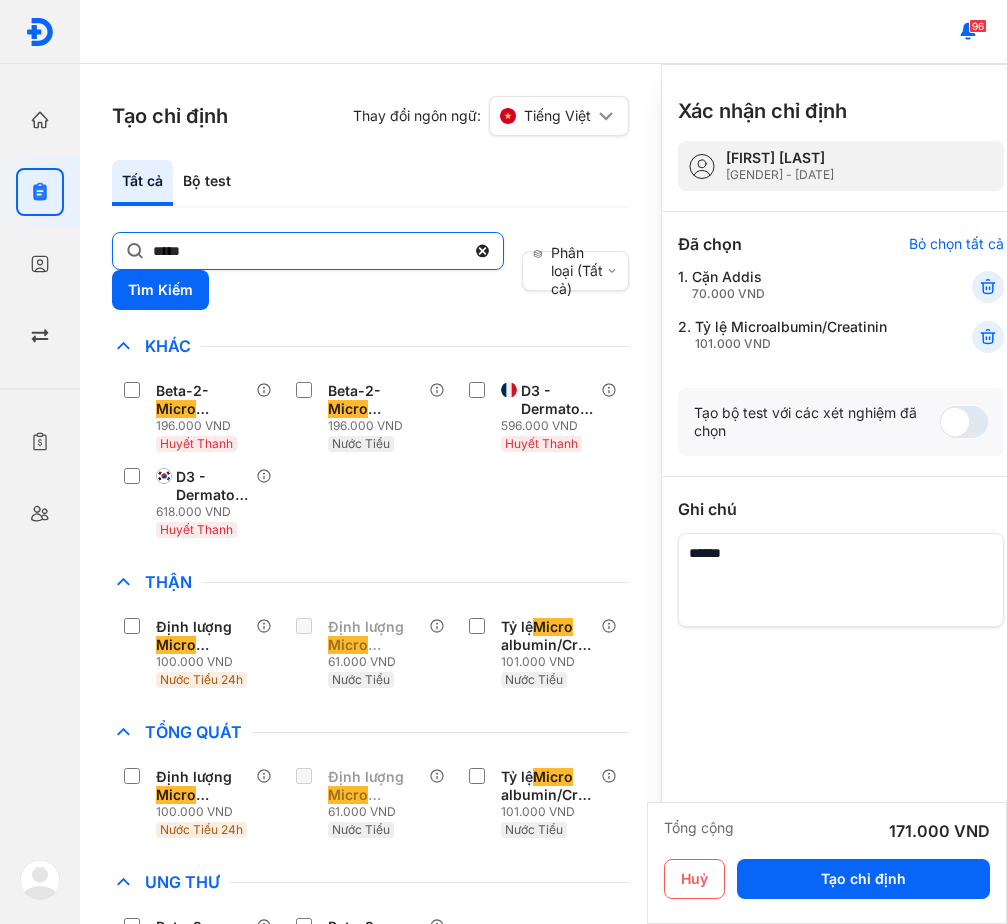 click on "*****" 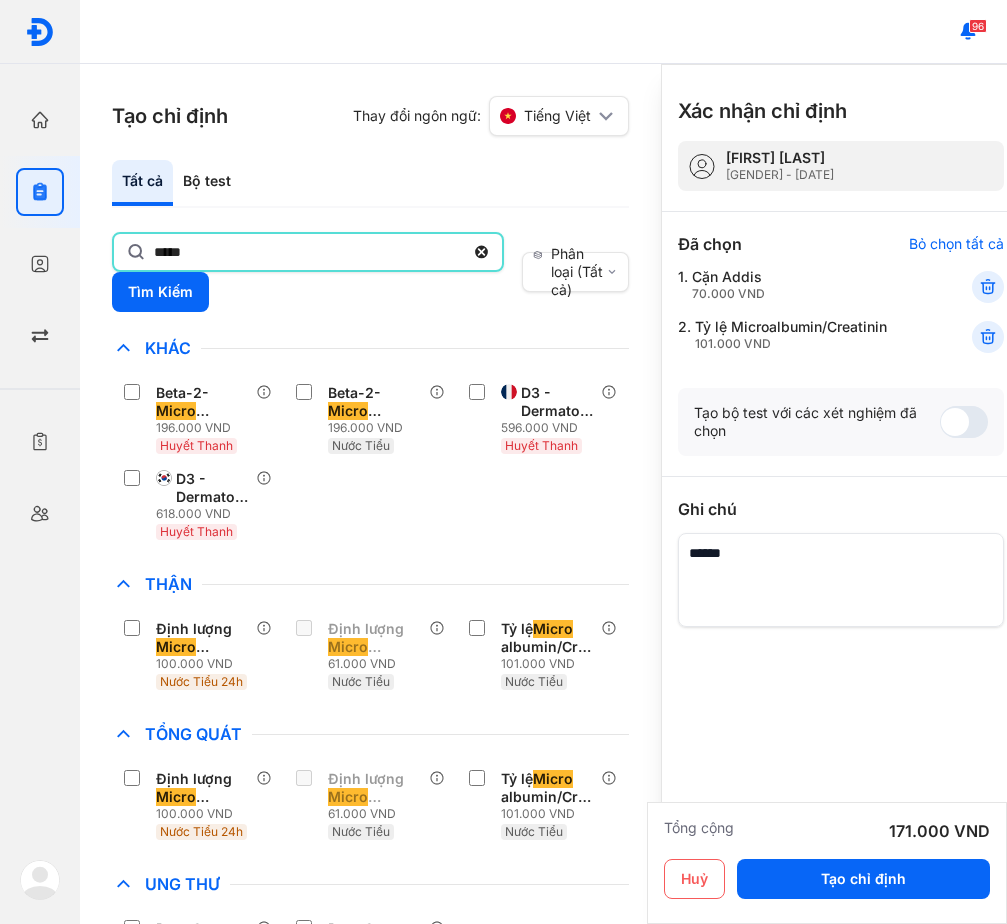 click on "*****" 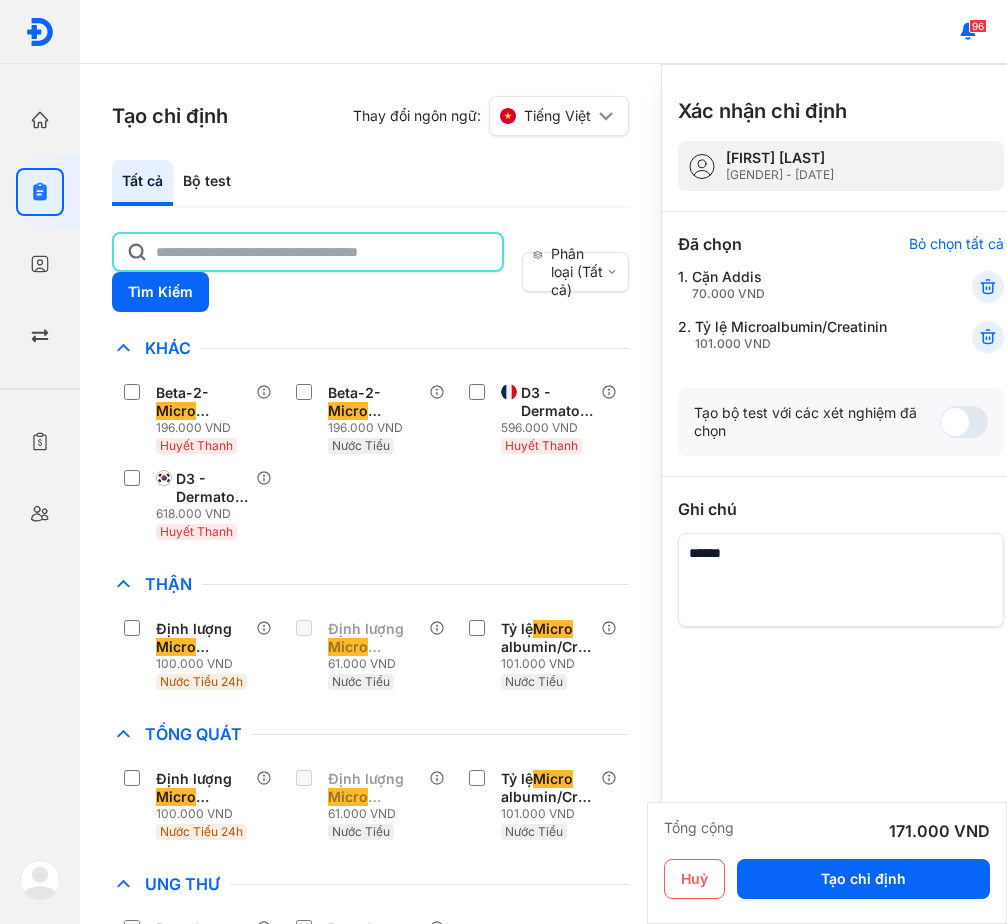 click 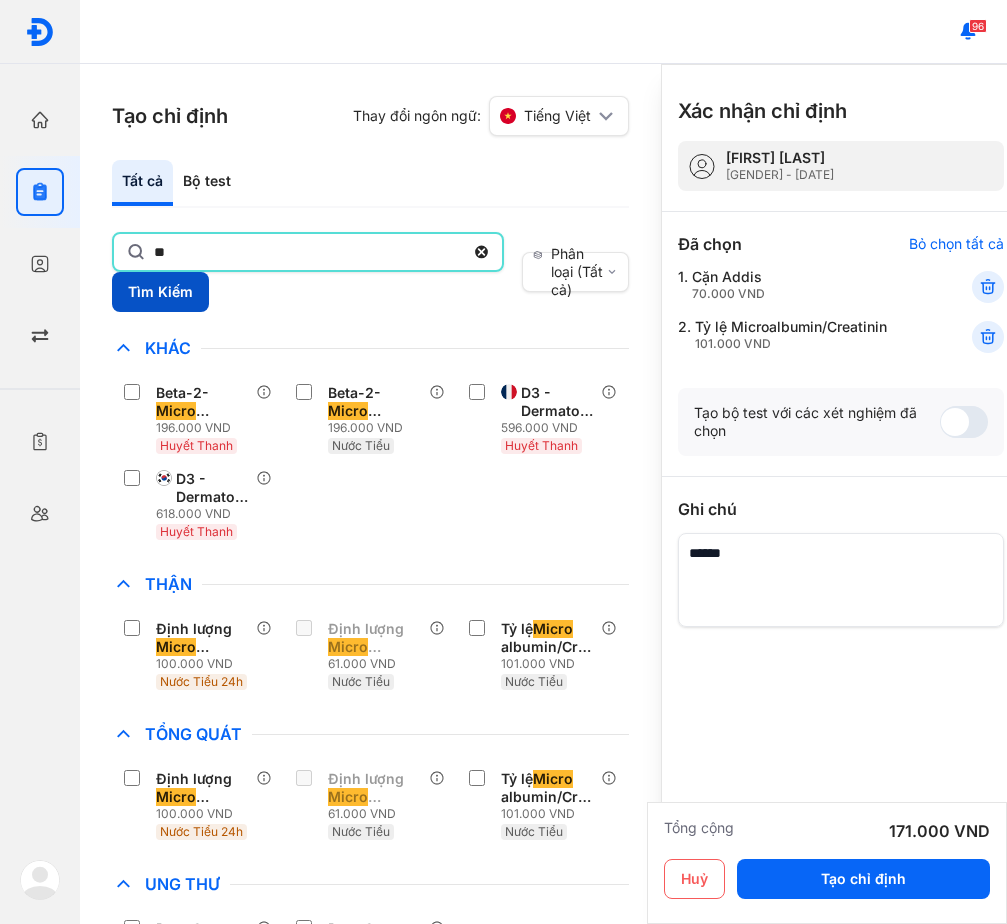 type on "**" 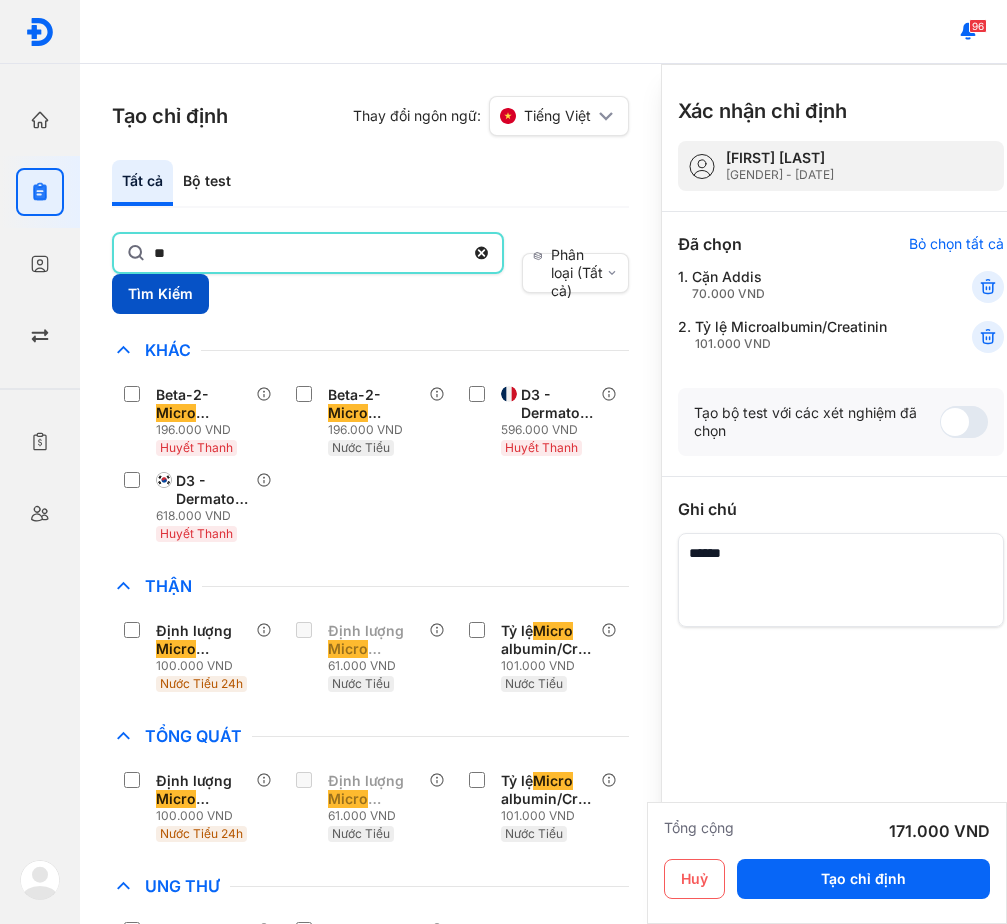 click on "Tìm Kiếm" at bounding box center [160, 294] 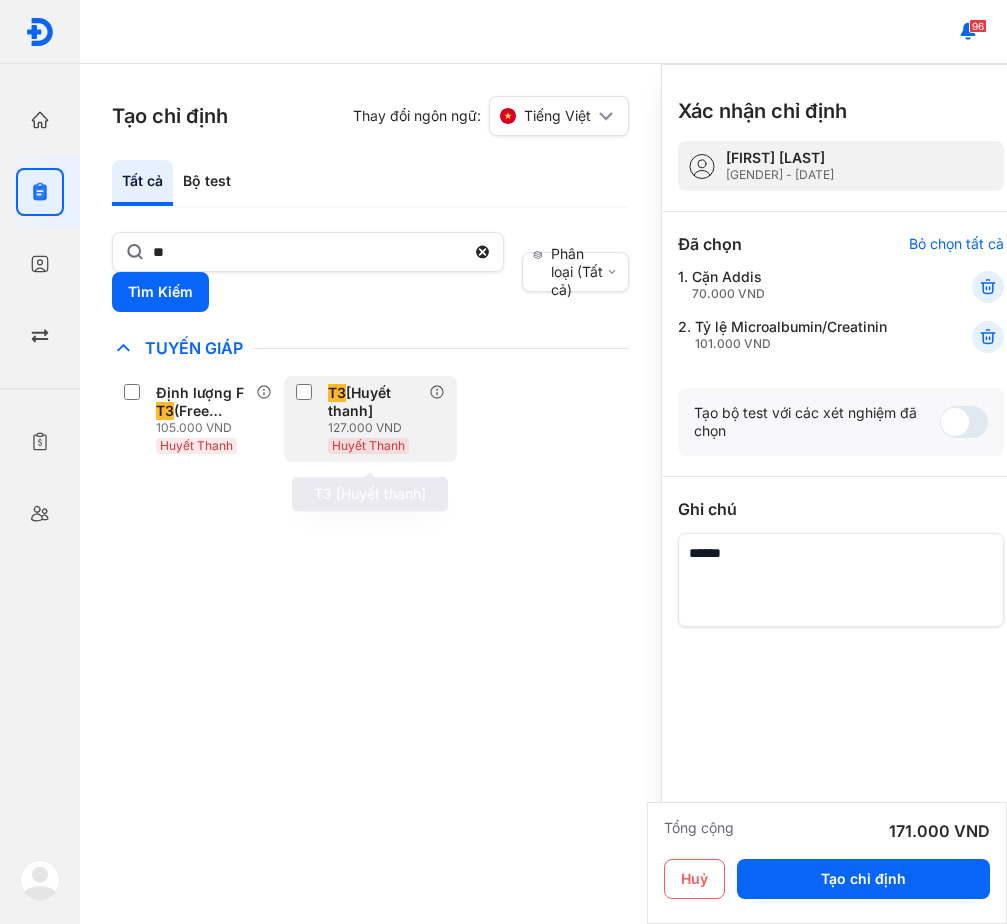 click on "T3  [Huyết thanh]" at bounding box center [374, 402] 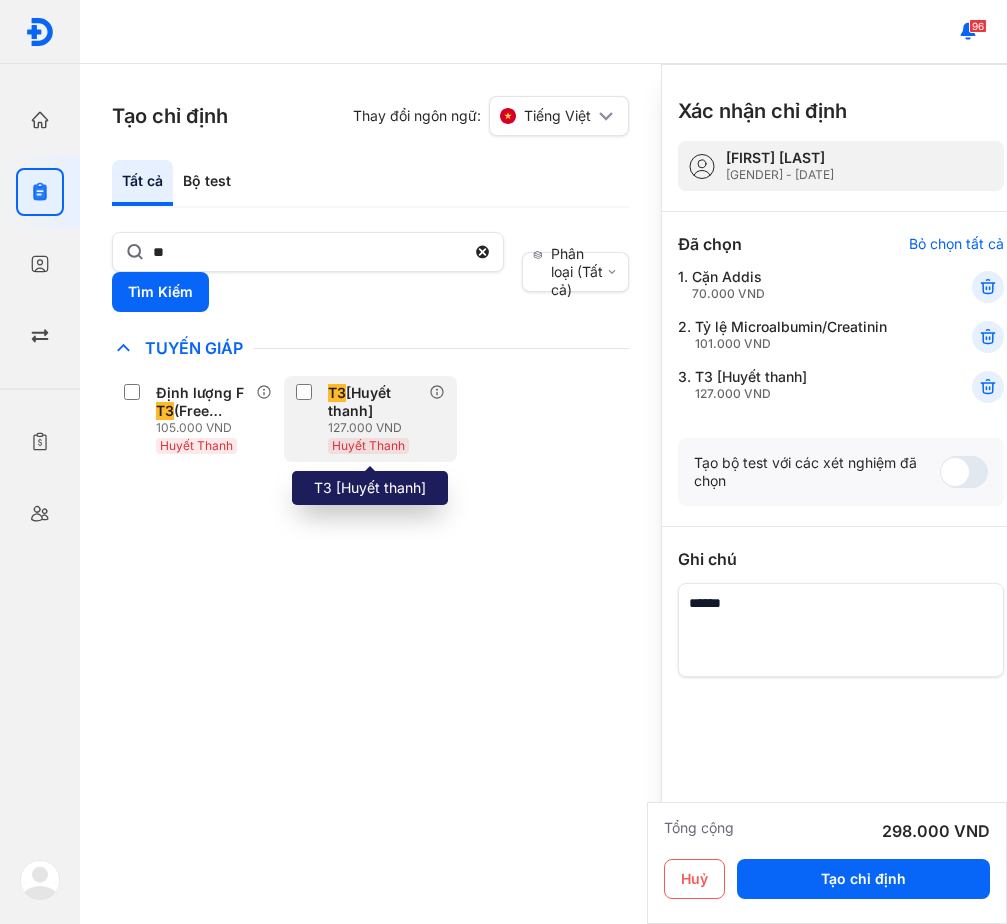 click on "T3  [Huyết thanh]" at bounding box center (374, 402) 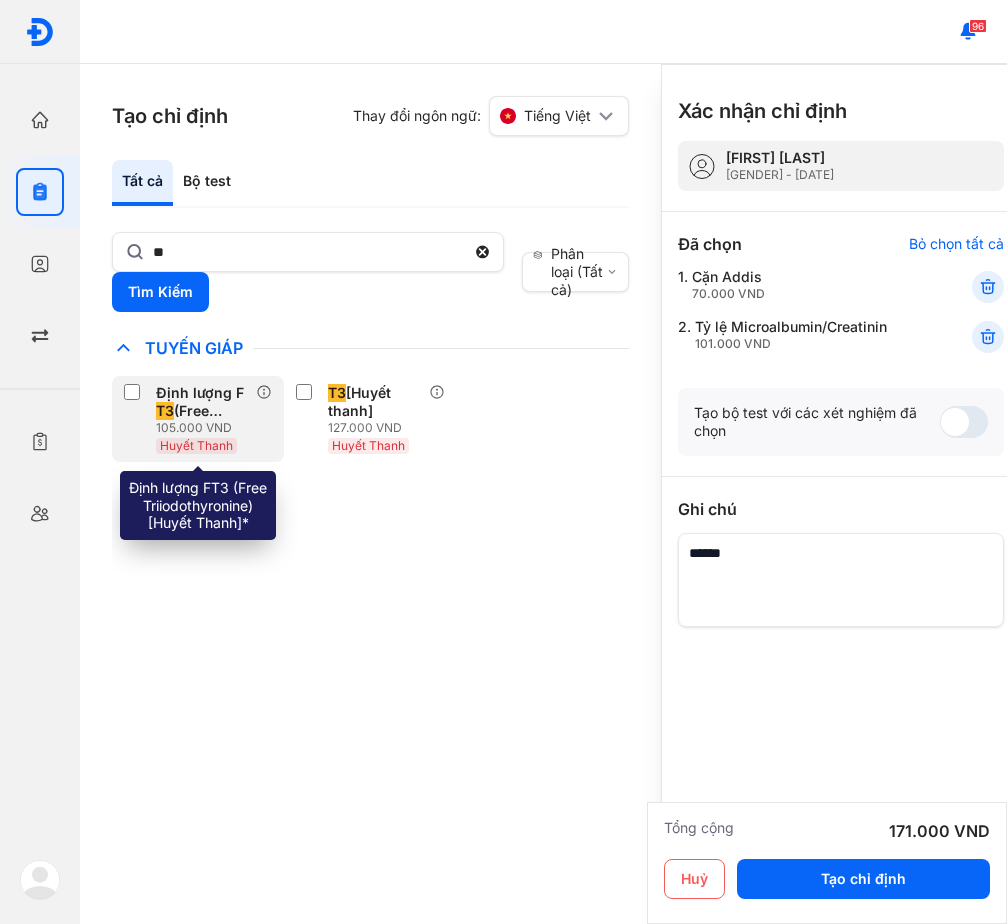 click on "Định lượng F T3  (Free Triiodothyronine) [Huyết Thanh]*" at bounding box center (202, 402) 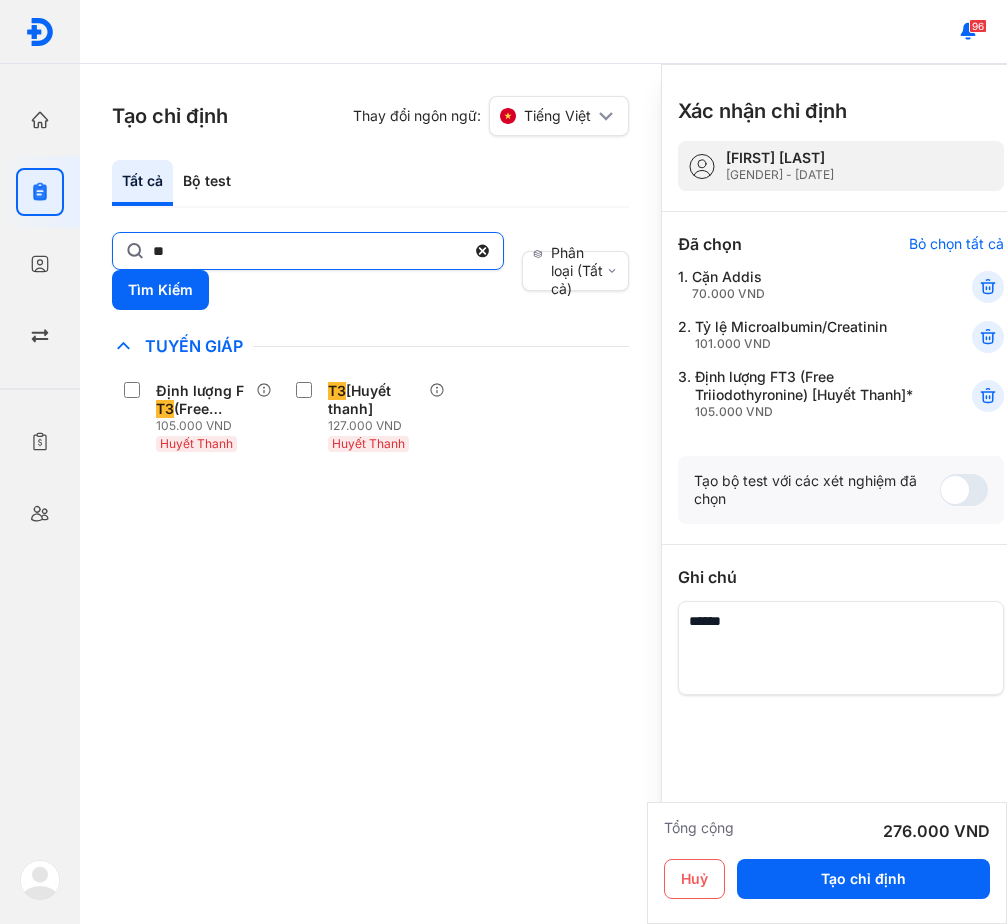 click on "**" 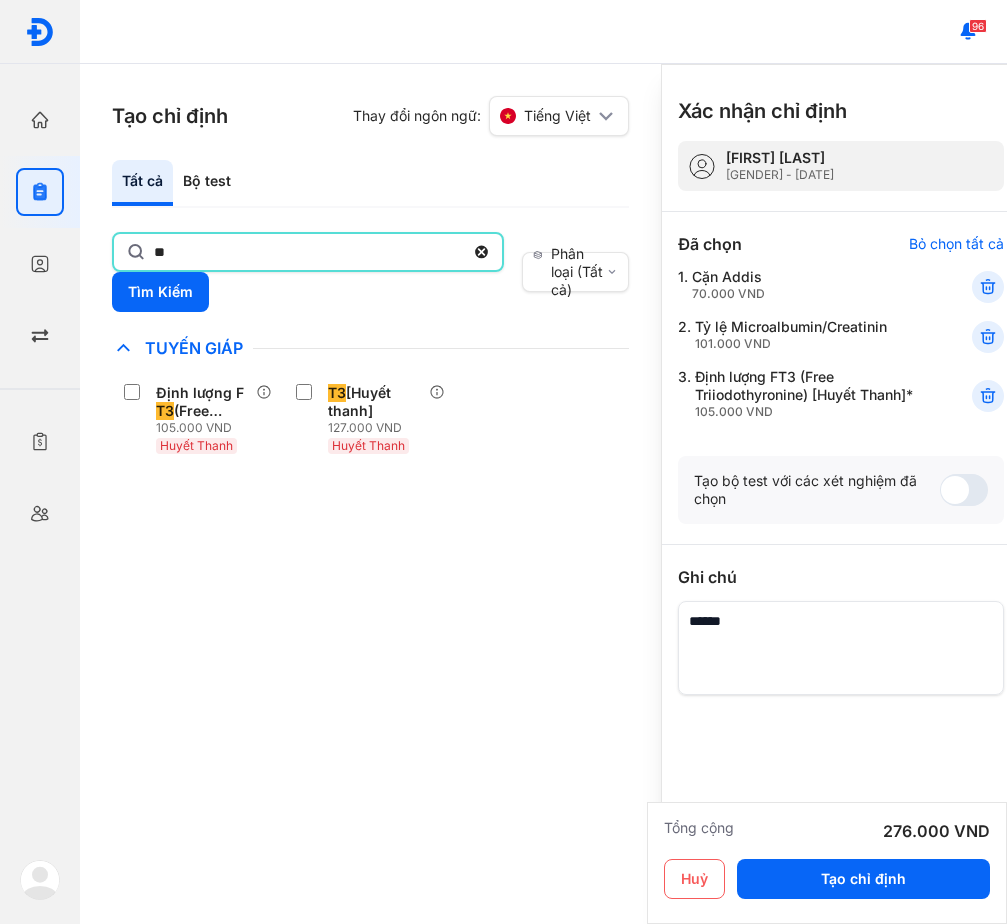 click on "**" 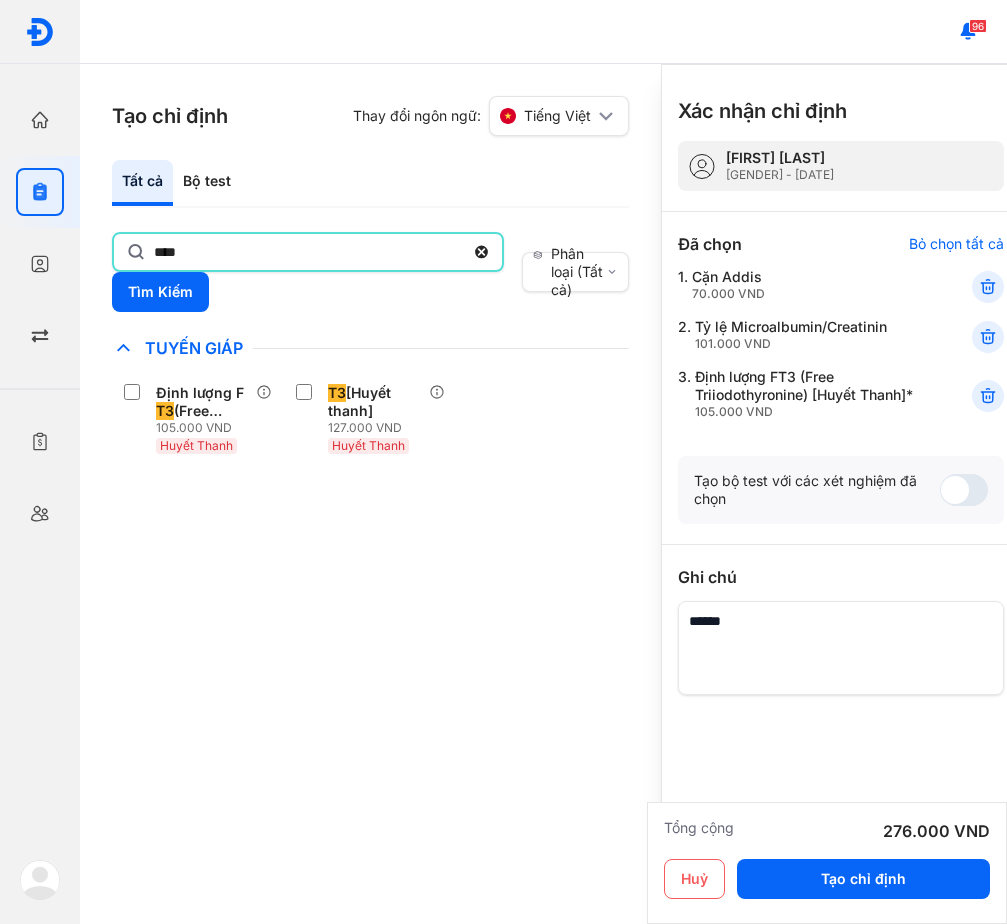 type on "****" 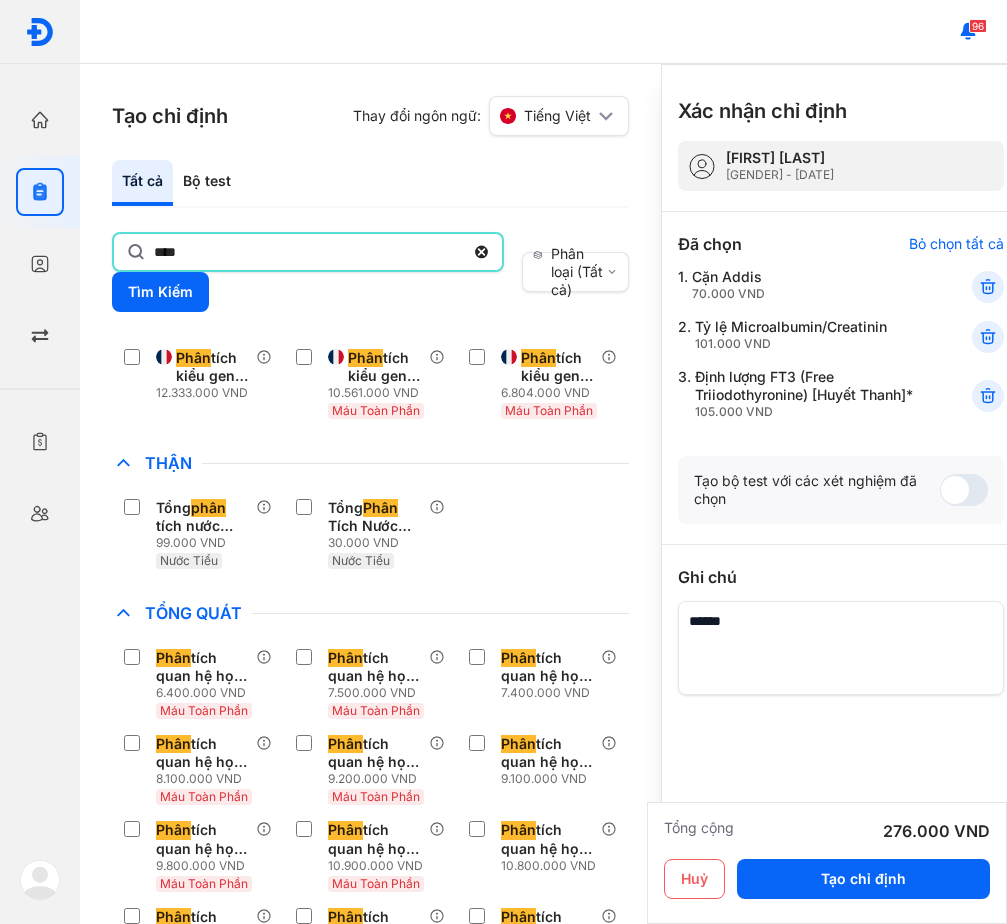 scroll, scrollTop: 1400, scrollLeft: 0, axis: vertical 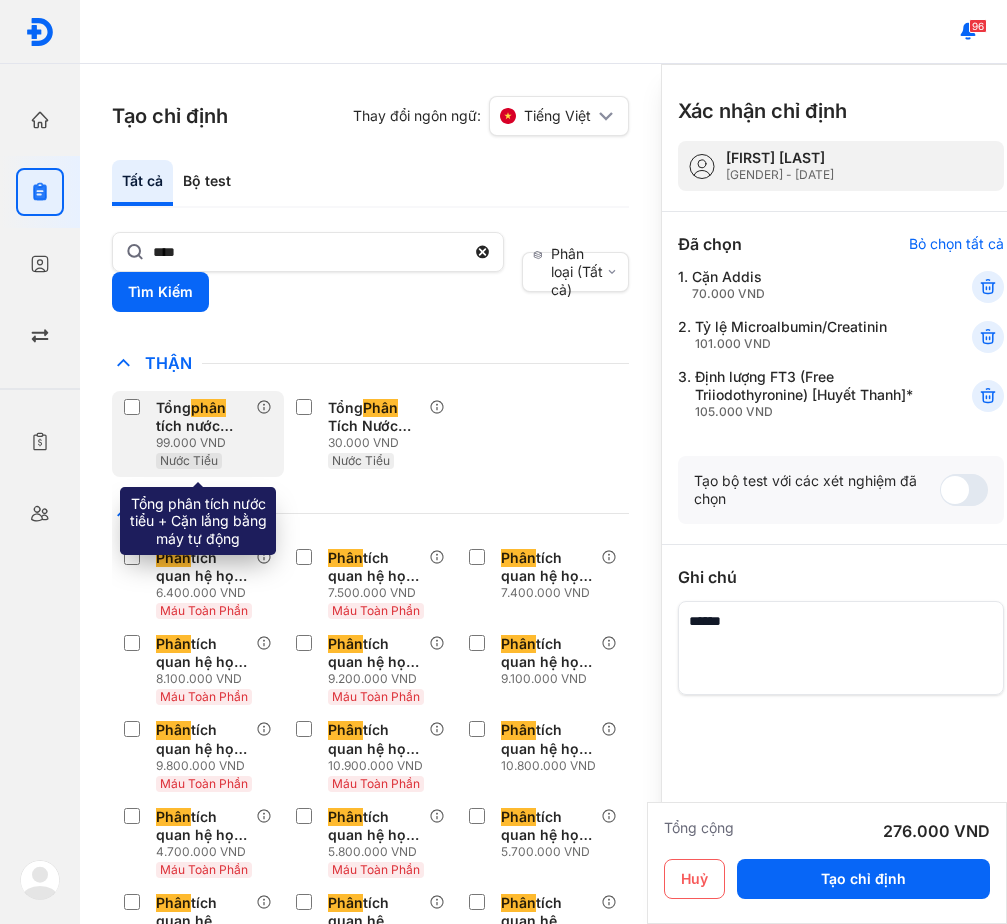 click on "Tổng  phân  tích nước tiểu + Cặn lắng bằng máy tự động" at bounding box center (202, 417) 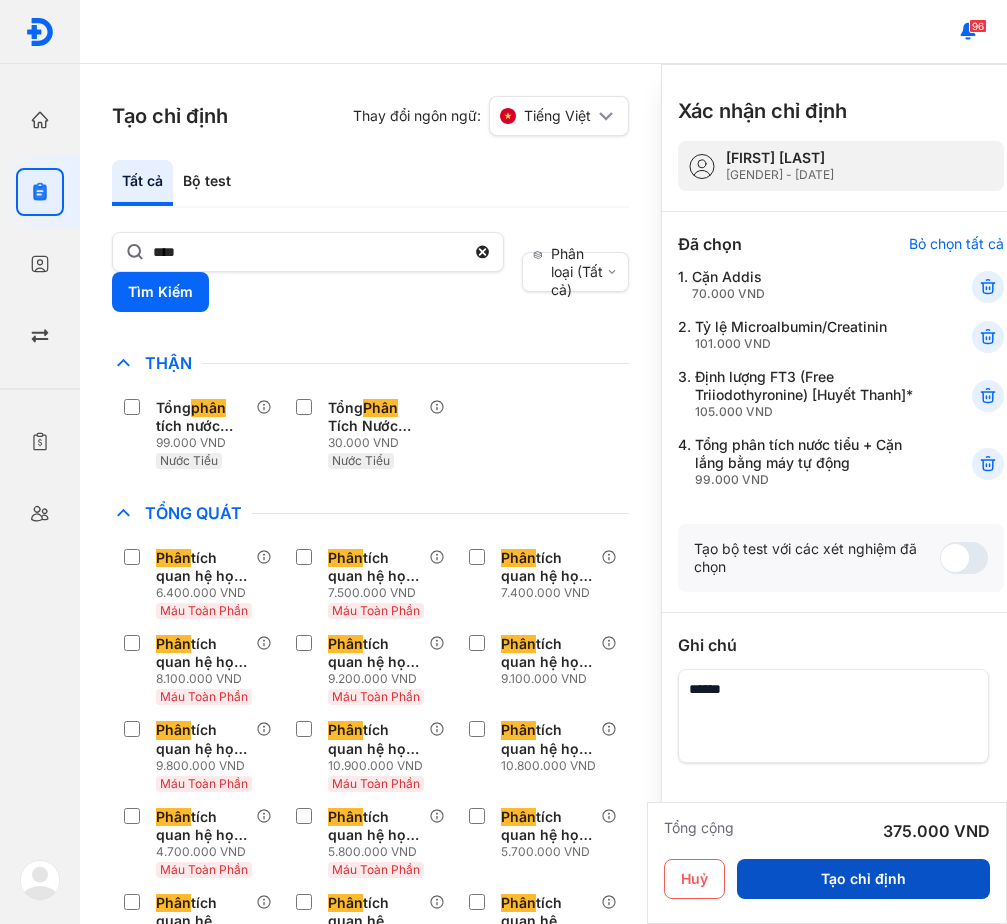 click on "Tạo chỉ định" at bounding box center (863, 879) 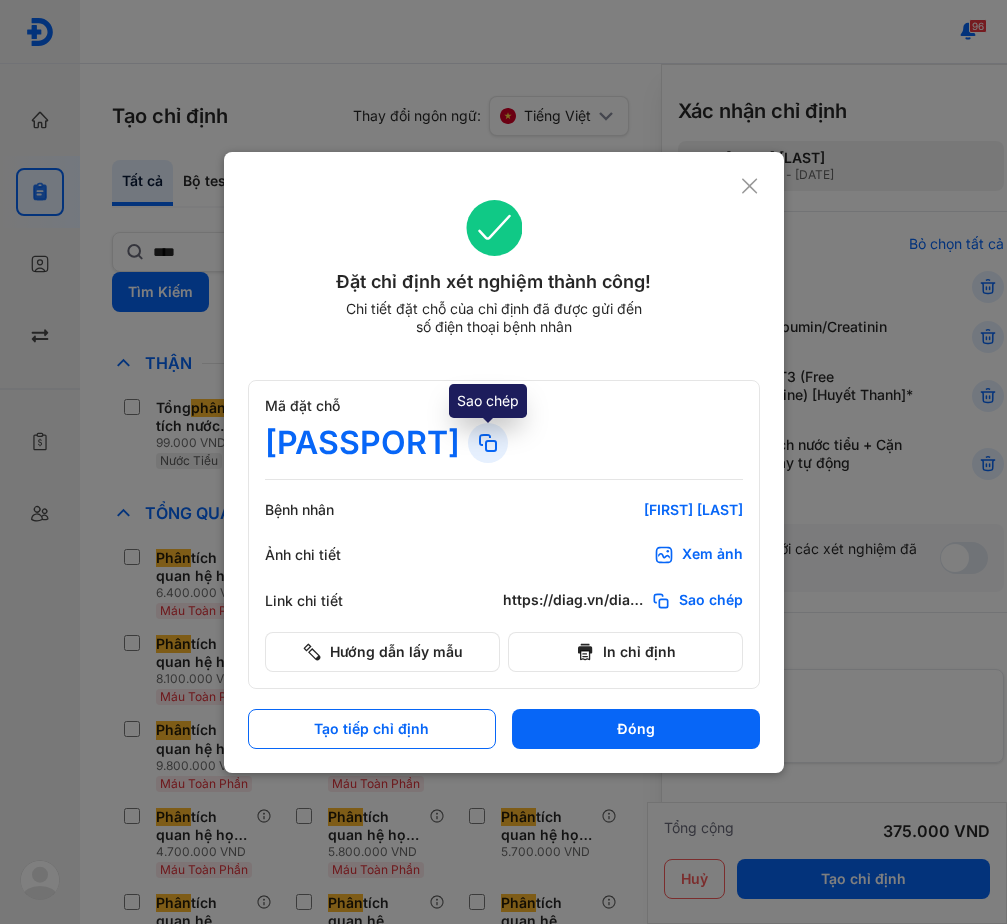 click 